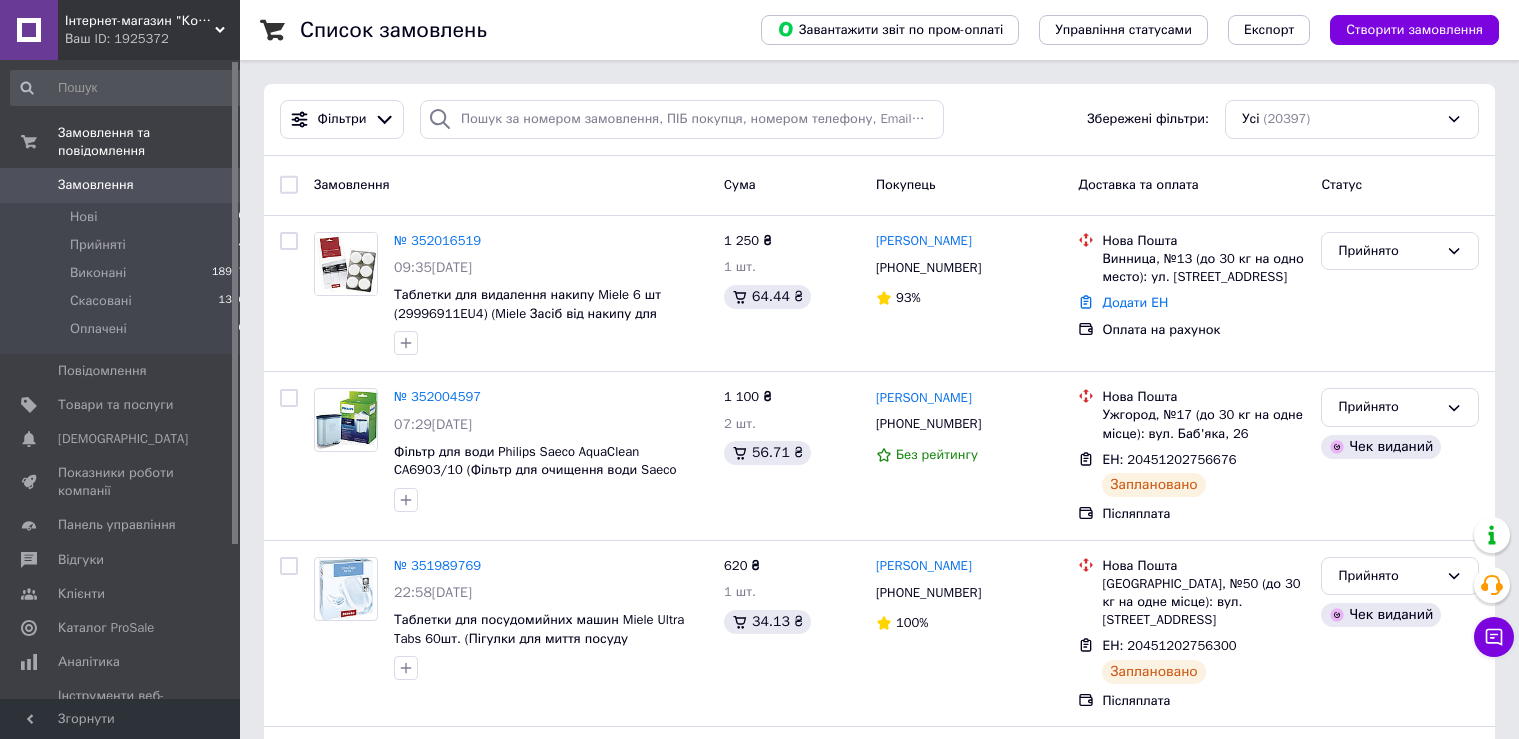 scroll, scrollTop: 0, scrollLeft: 0, axis: both 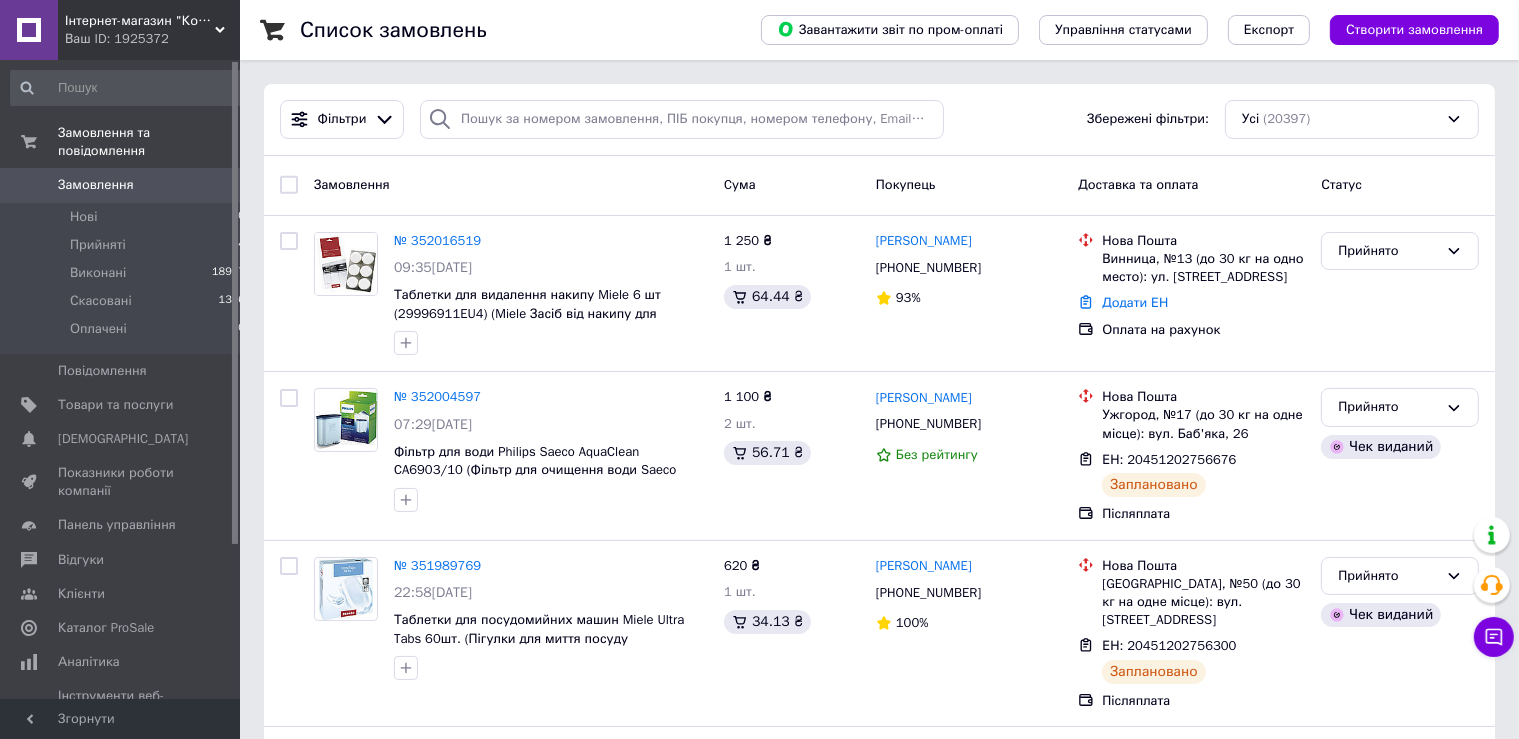 click on "Замовлення" at bounding box center [96, 185] 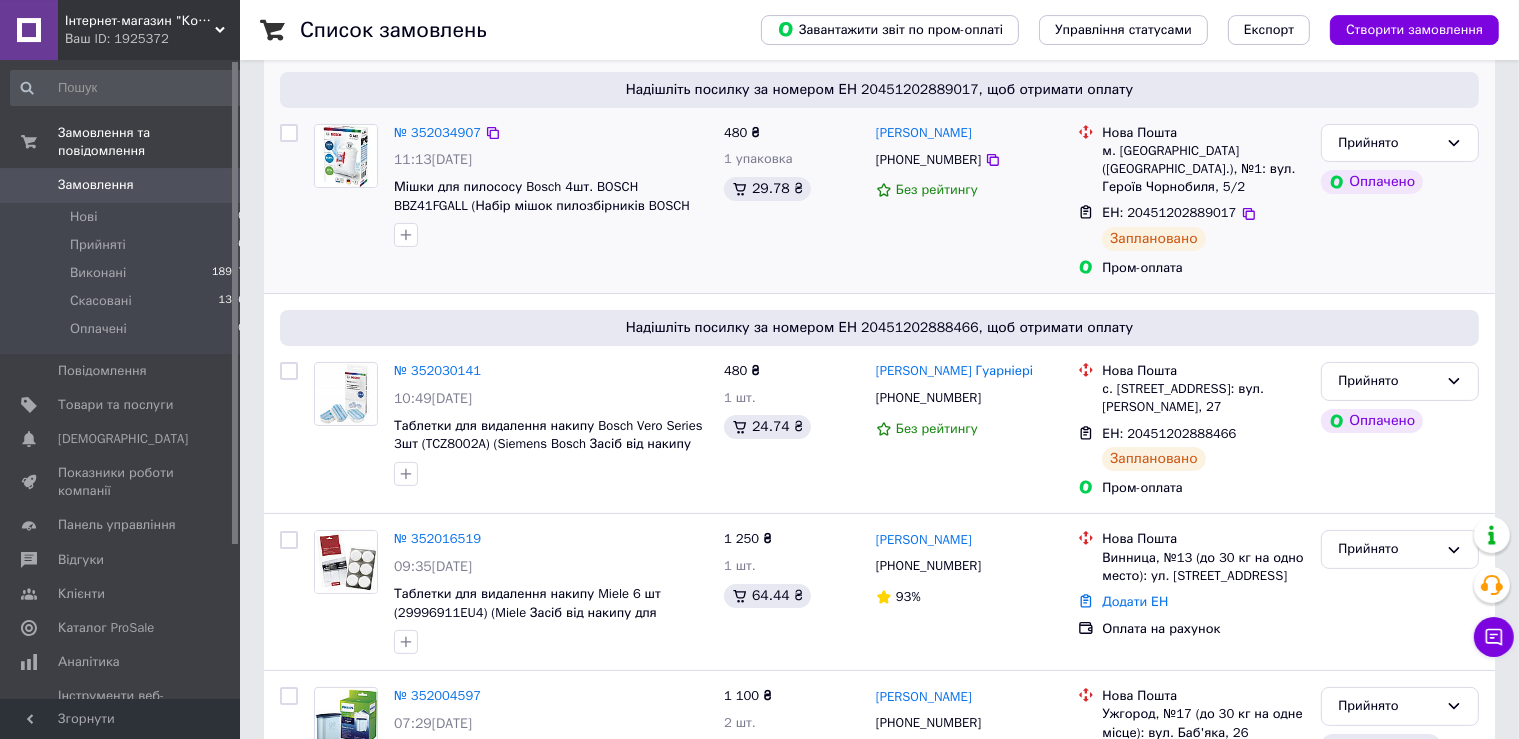 scroll, scrollTop: 211, scrollLeft: 0, axis: vertical 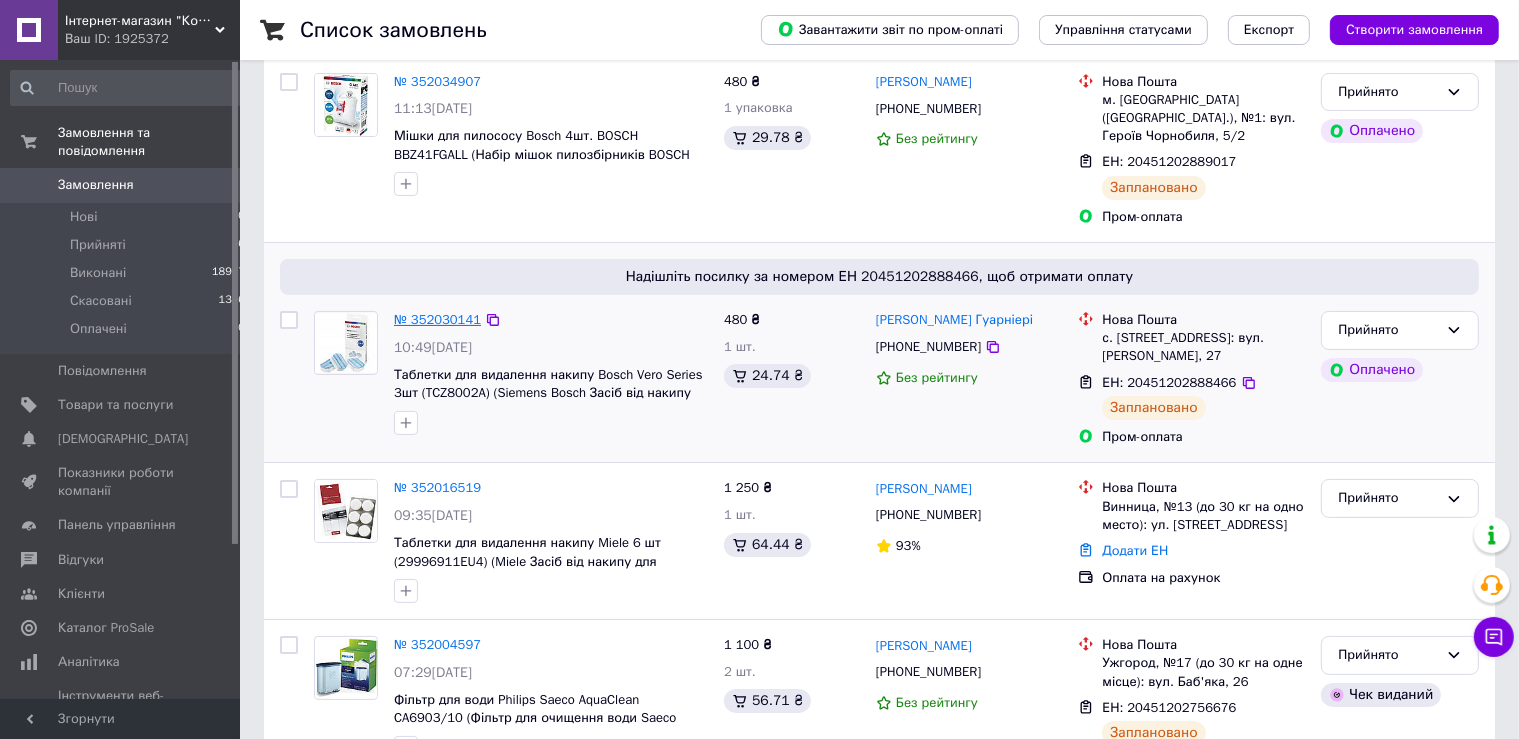 click on "№ 352030141" at bounding box center (437, 319) 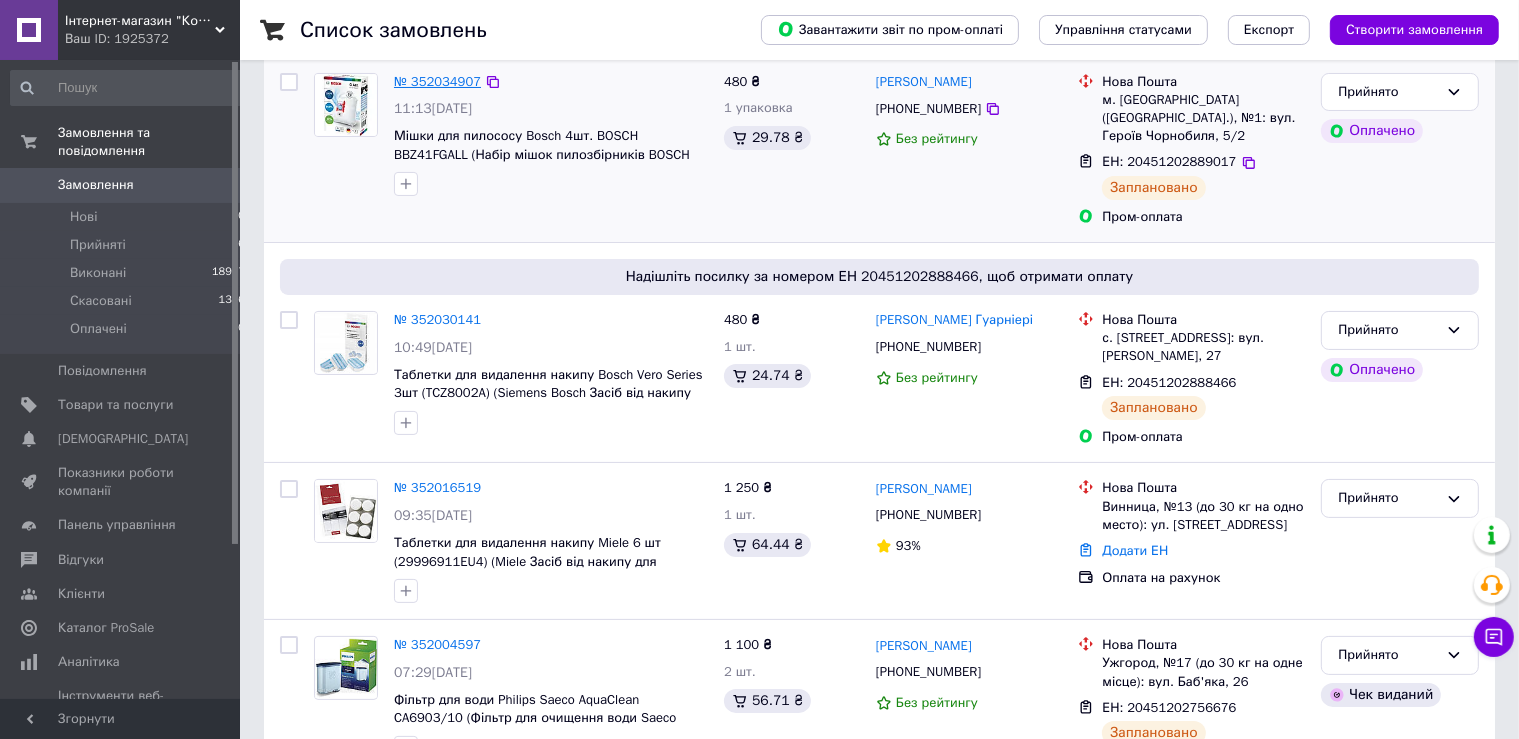 click on "№ 352034907" at bounding box center (437, 81) 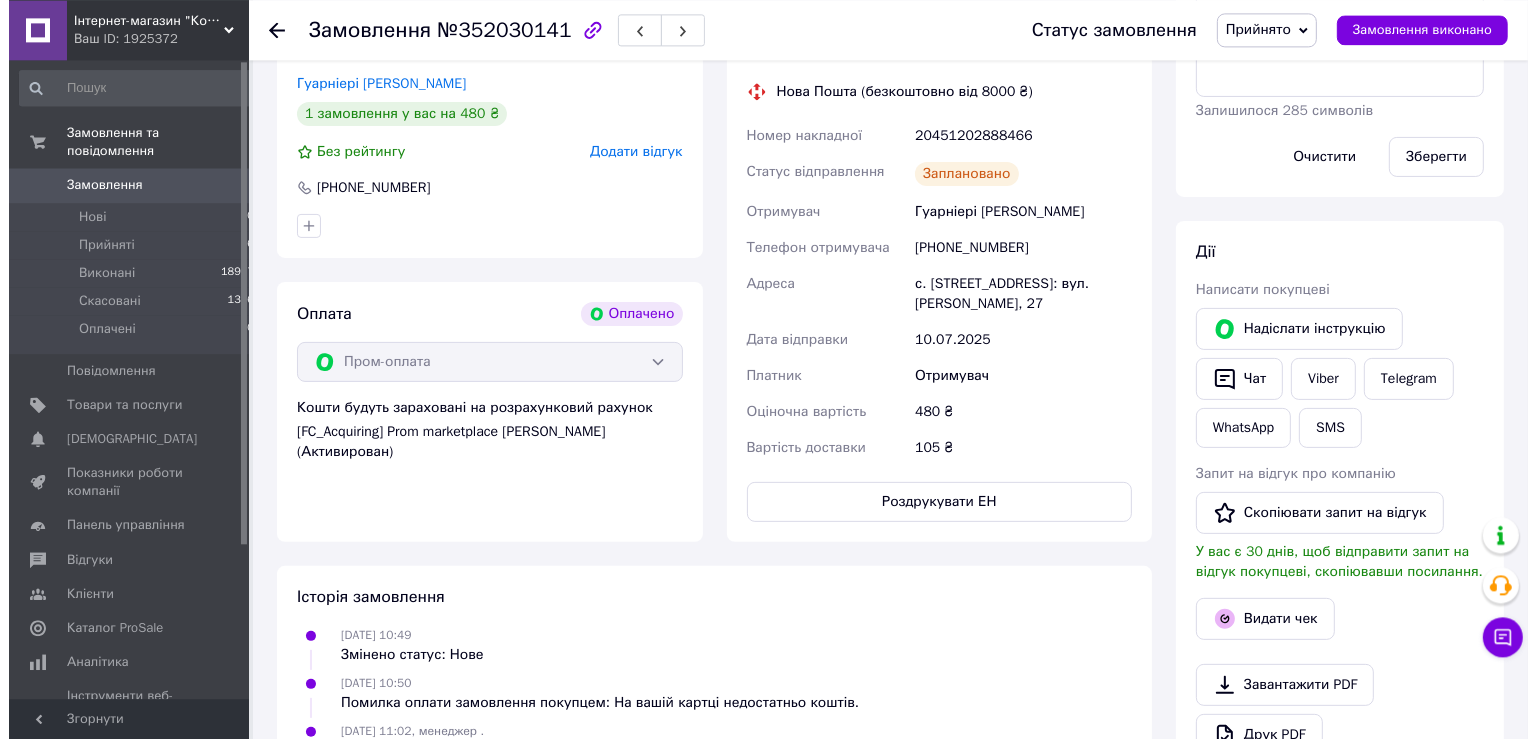 scroll, scrollTop: 528, scrollLeft: 0, axis: vertical 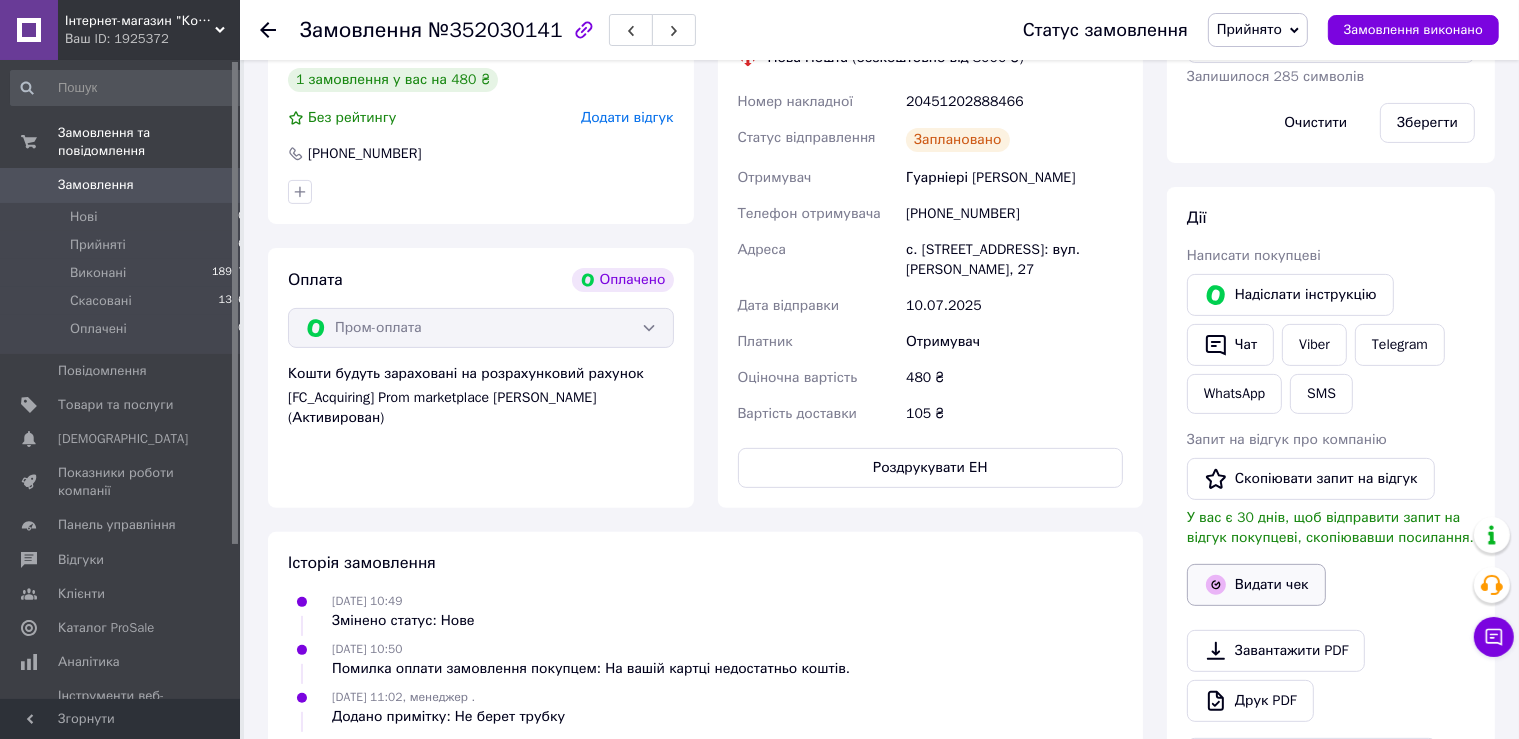 click on "Видати чек" at bounding box center (1256, 585) 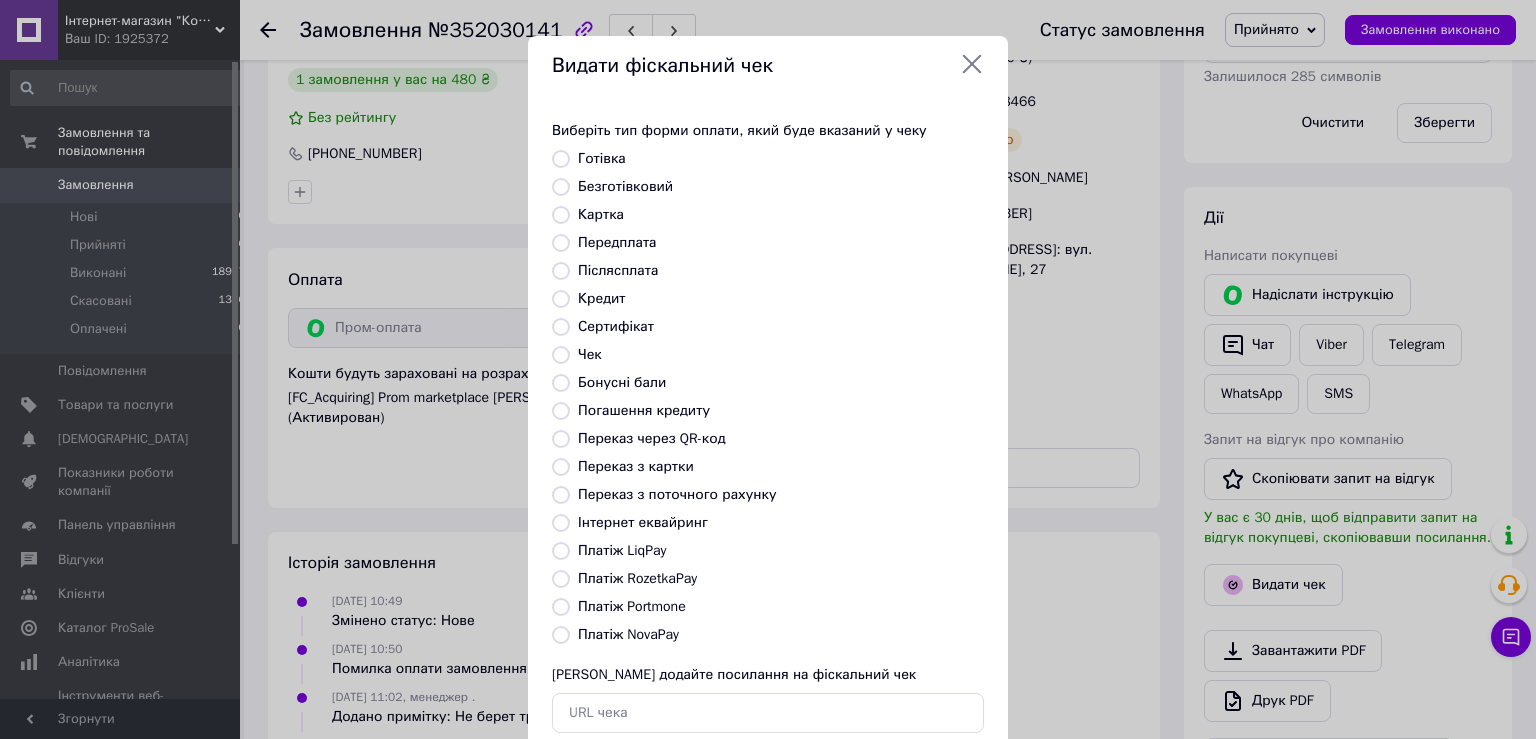 click on "Платіж RozetkaPay" at bounding box center [637, 578] 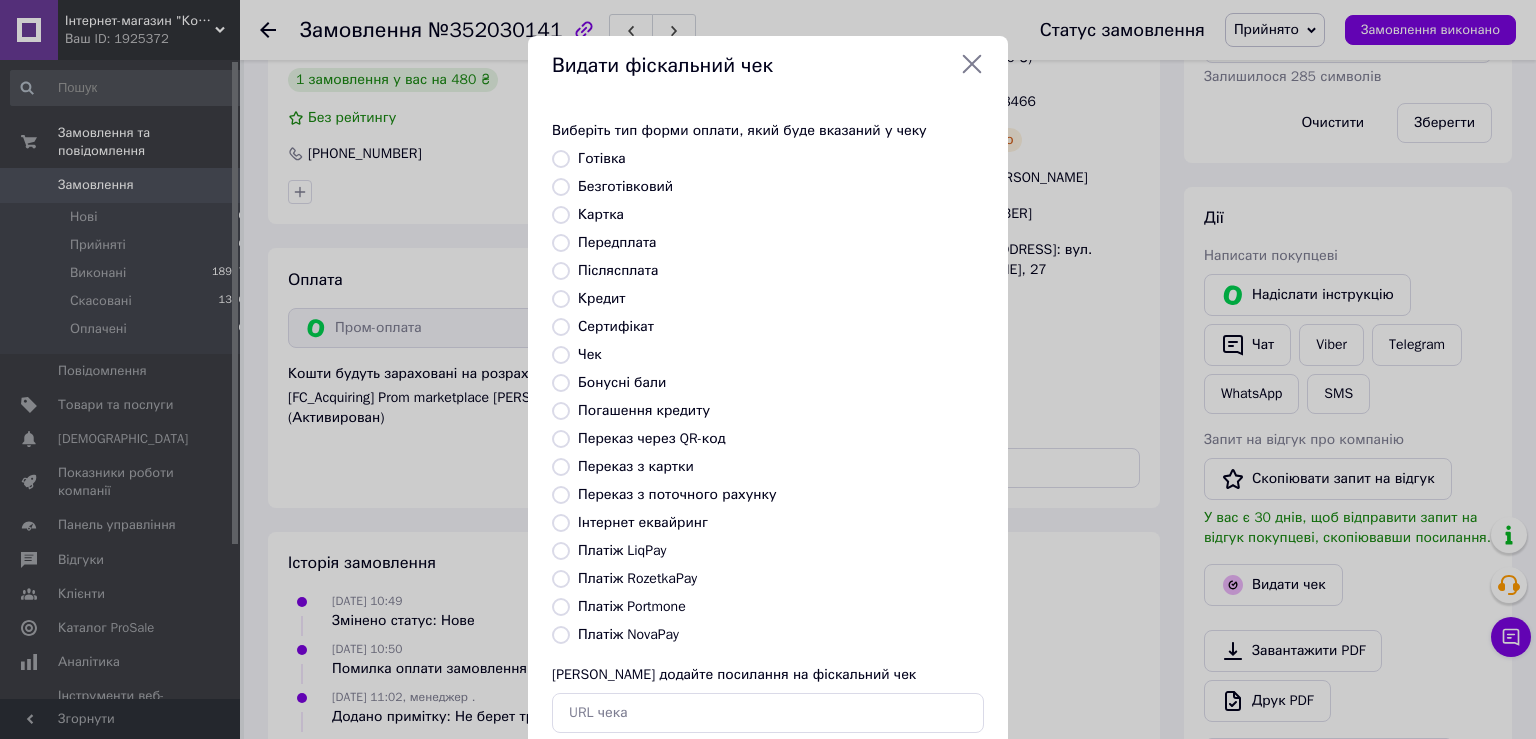 radio on "true" 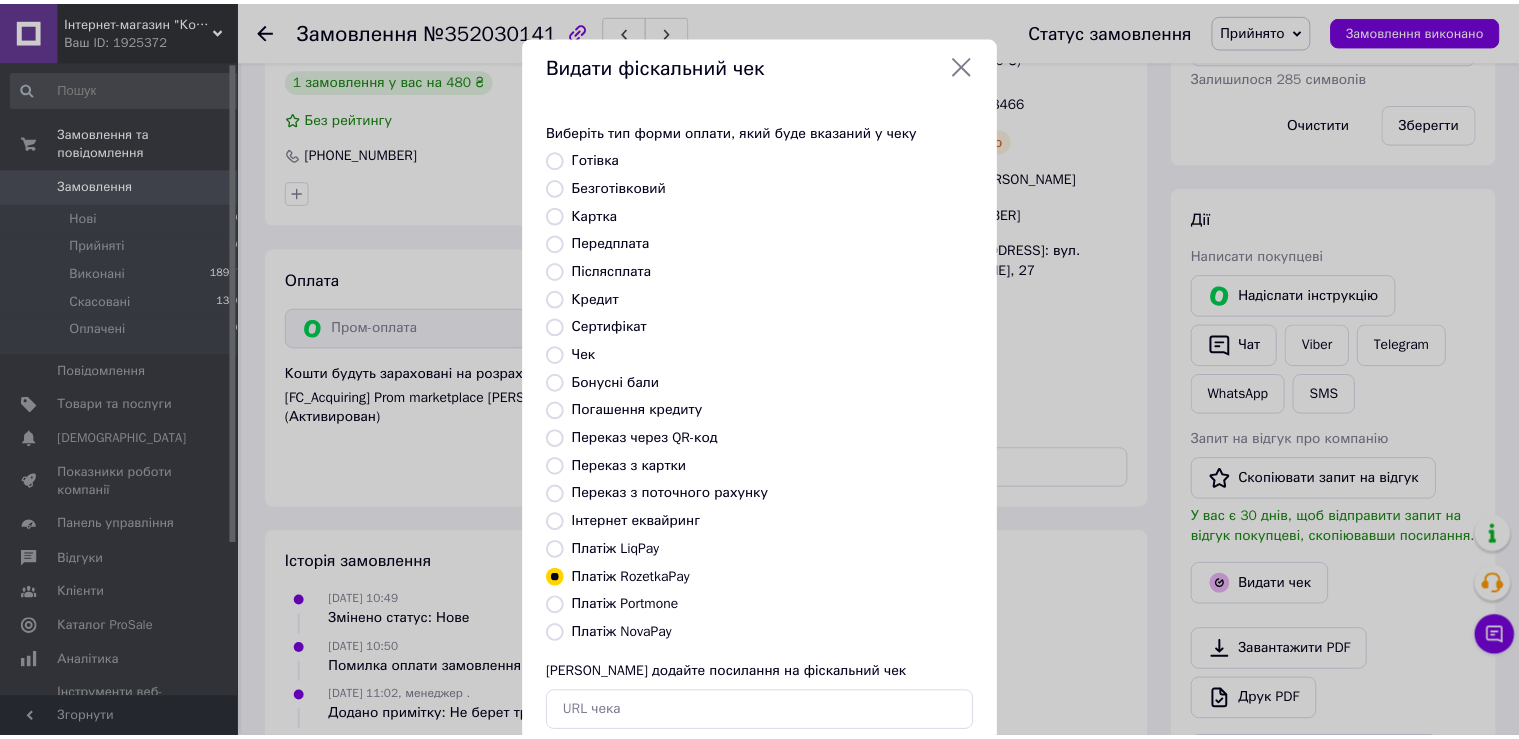 scroll, scrollTop: 119, scrollLeft: 0, axis: vertical 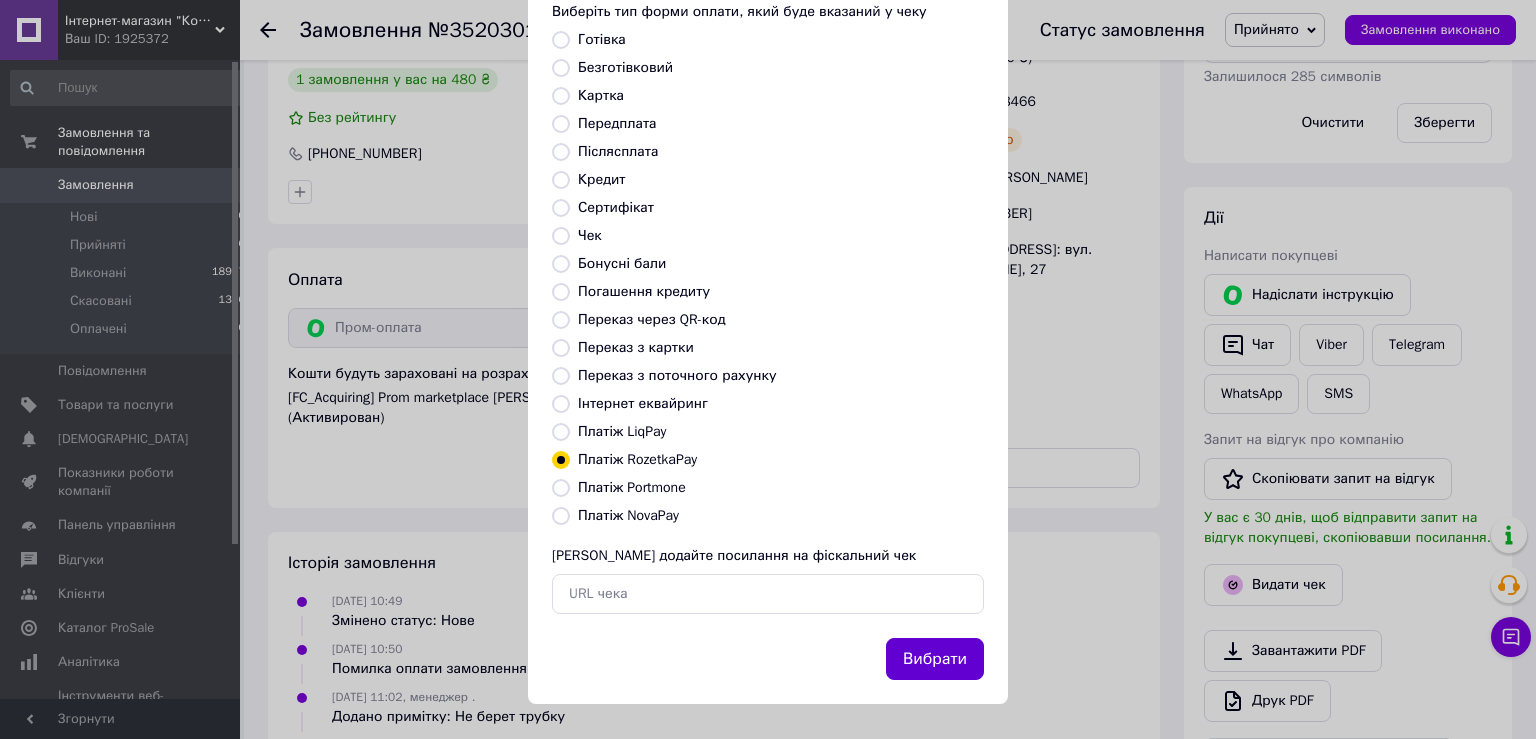 click on "Вибрати" at bounding box center (935, 659) 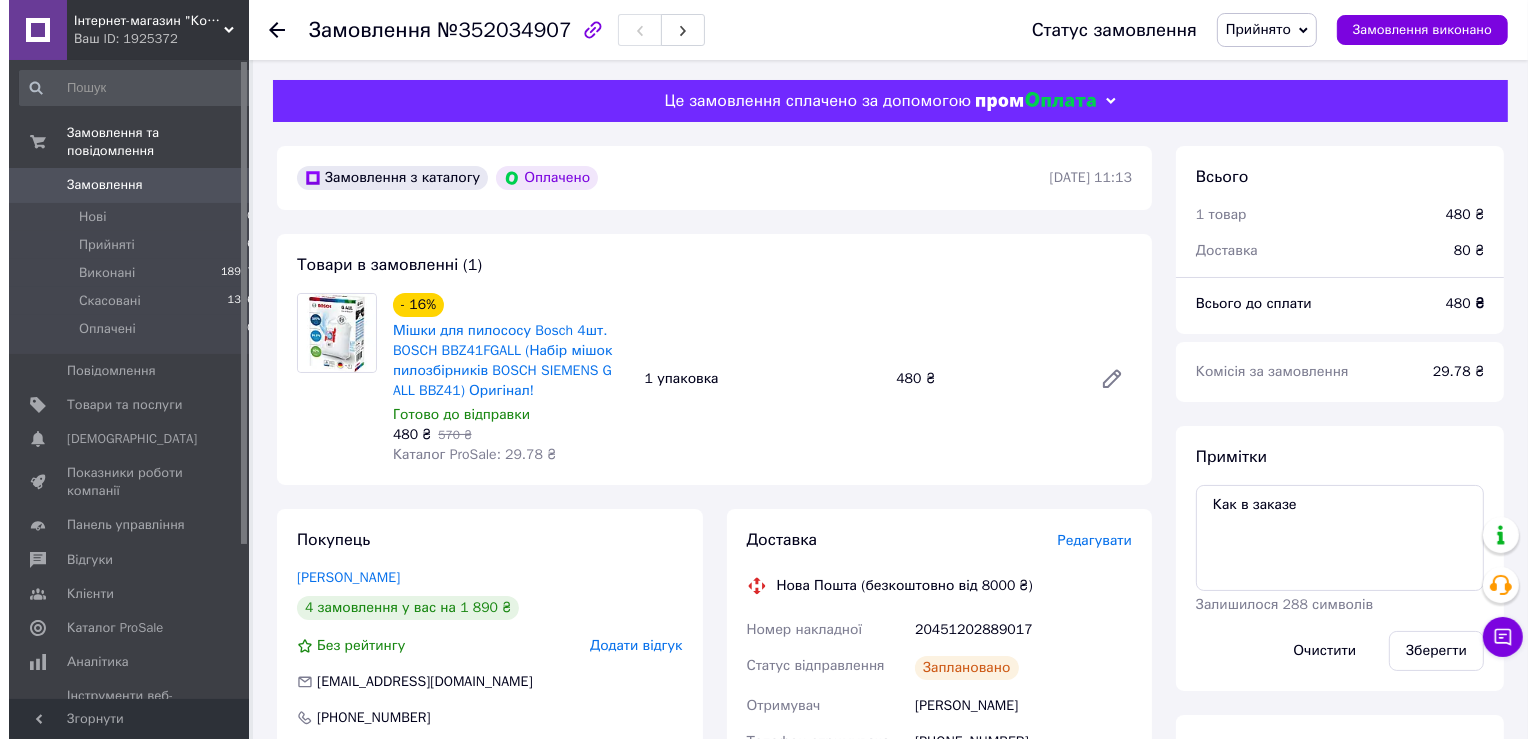 scroll, scrollTop: 786, scrollLeft: 0, axis: vertical 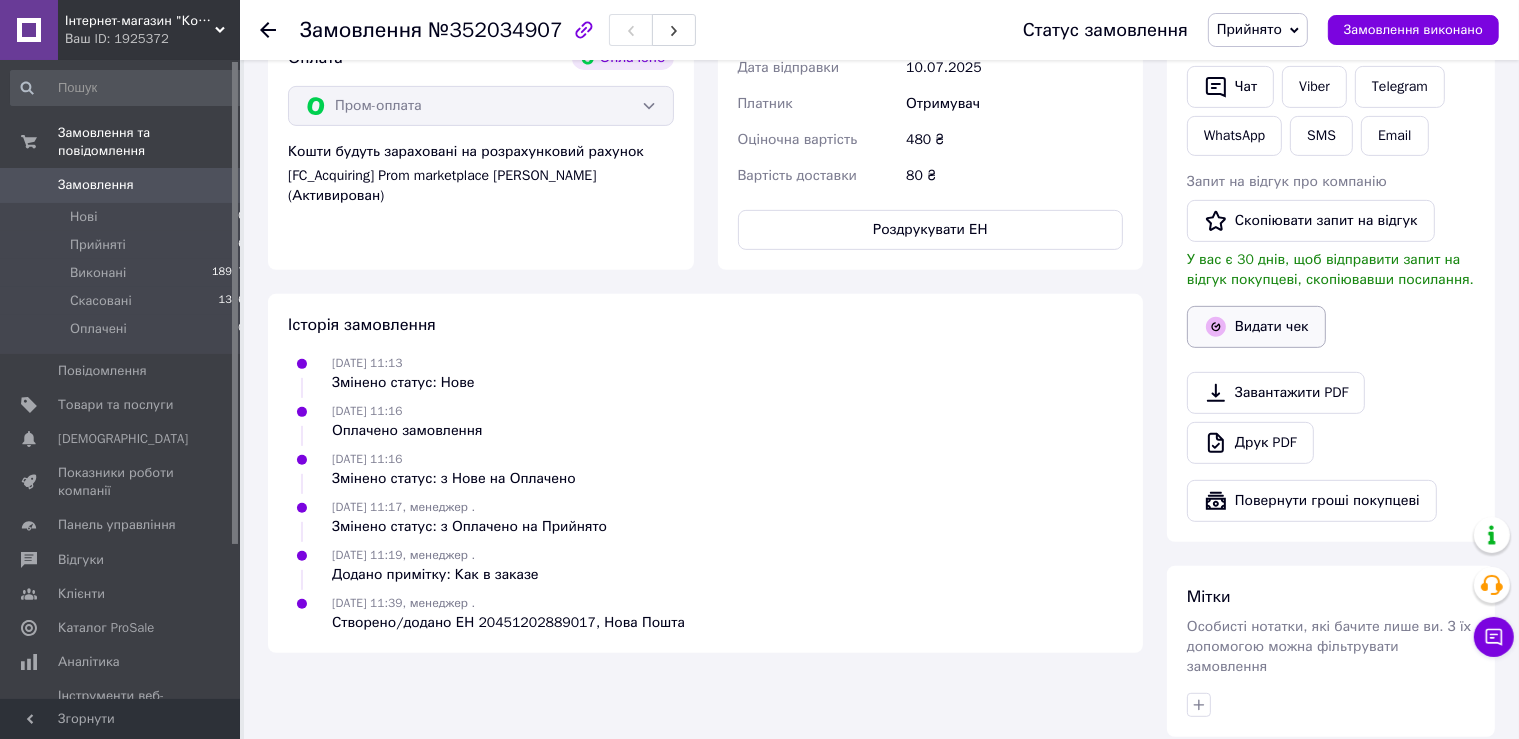 click on "Видати чек" at bounding box center [1256, 327] 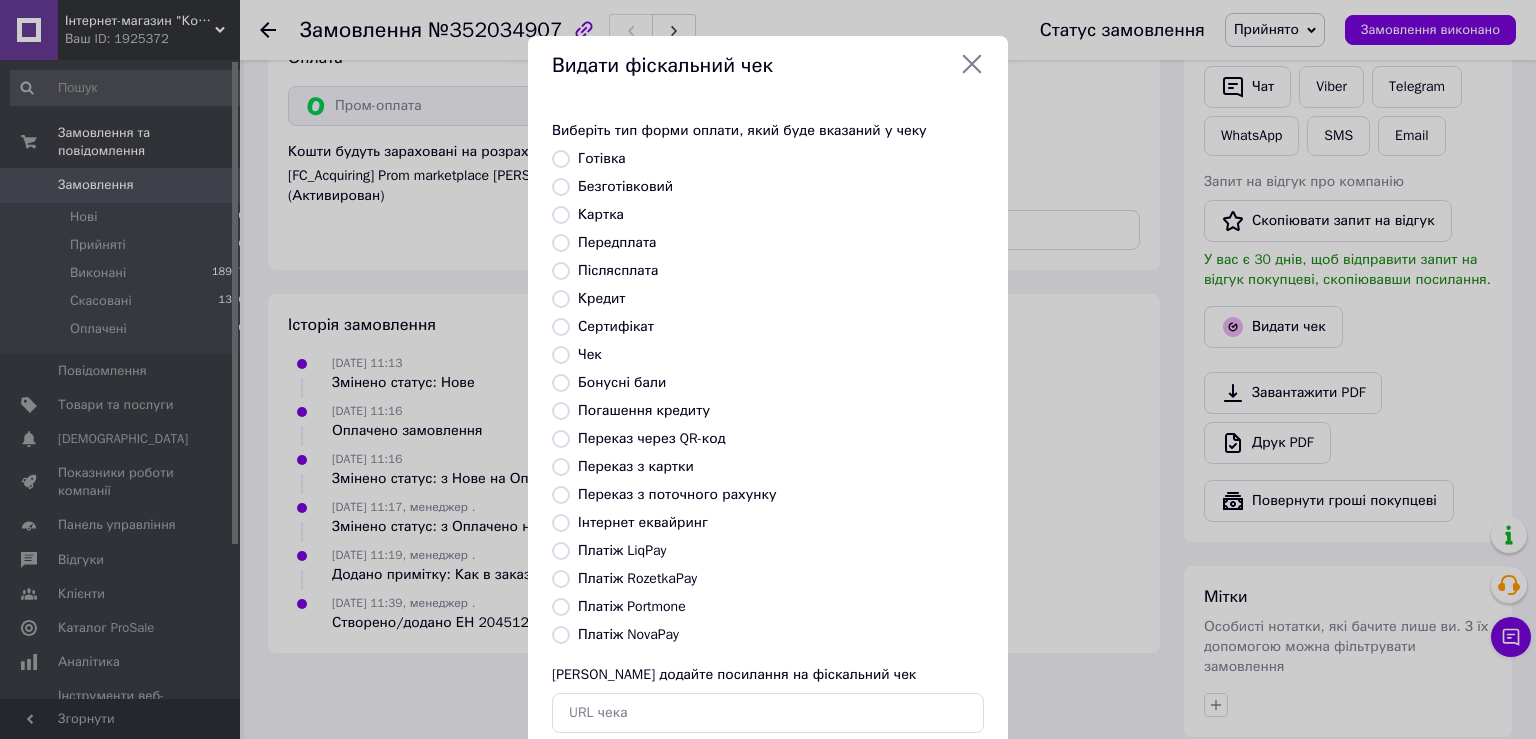 click on "Виберіть тип форми оплати, який буде вказаний у чеку Готівка Безготівковий Картка Передплата Післясплата Кредит Сертифікат Чек Бонусні бали Погашення кредиту Переказ через QR-код Переказ з картки Переказ з поточного рахунку Інтернет еквайринг Платіж LiqPay Платіж RozetkaPay Платіж Portmone Платіж NovaPay Або додайте посилання на фіскальний чек" at bounding box center (768, 427) 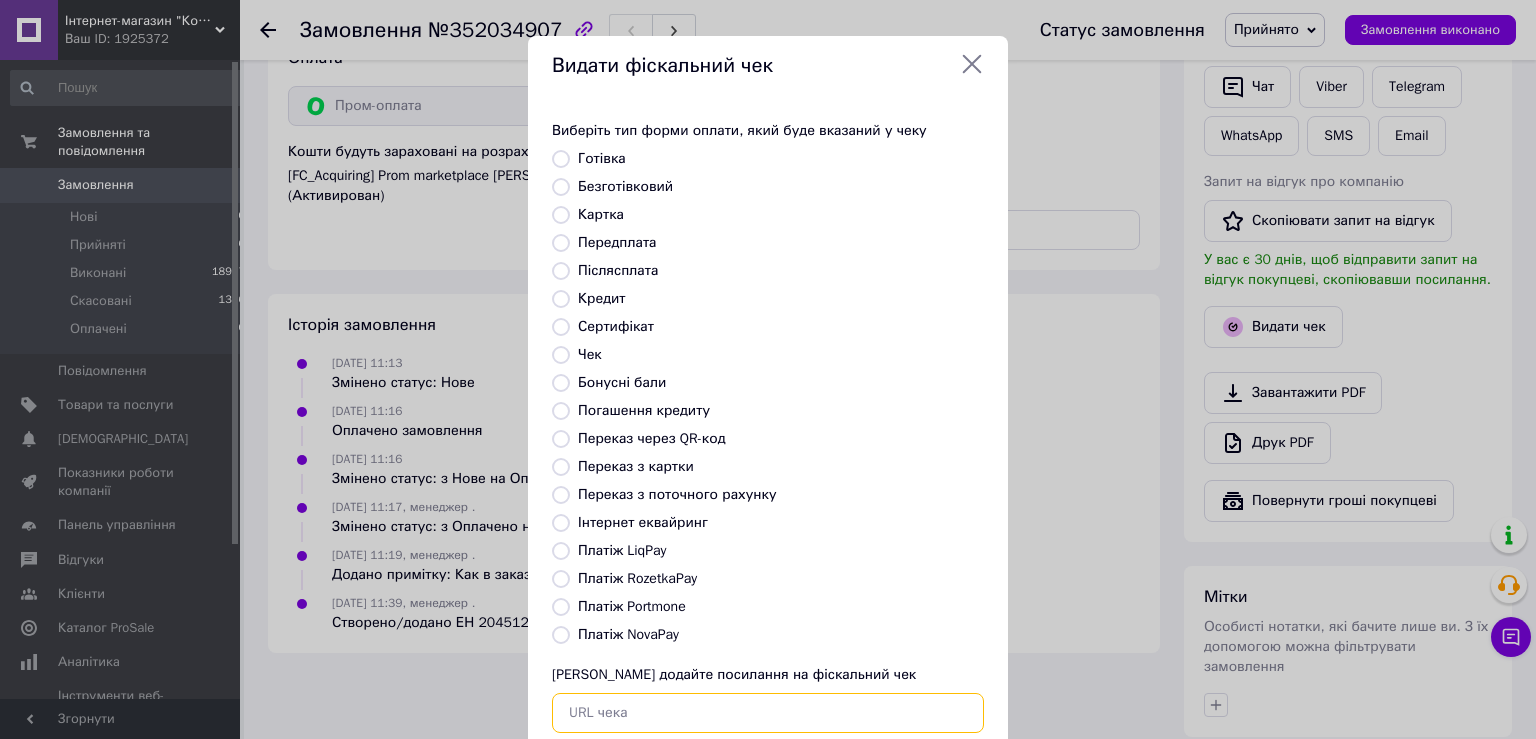 click at bounding box center (768, 713) 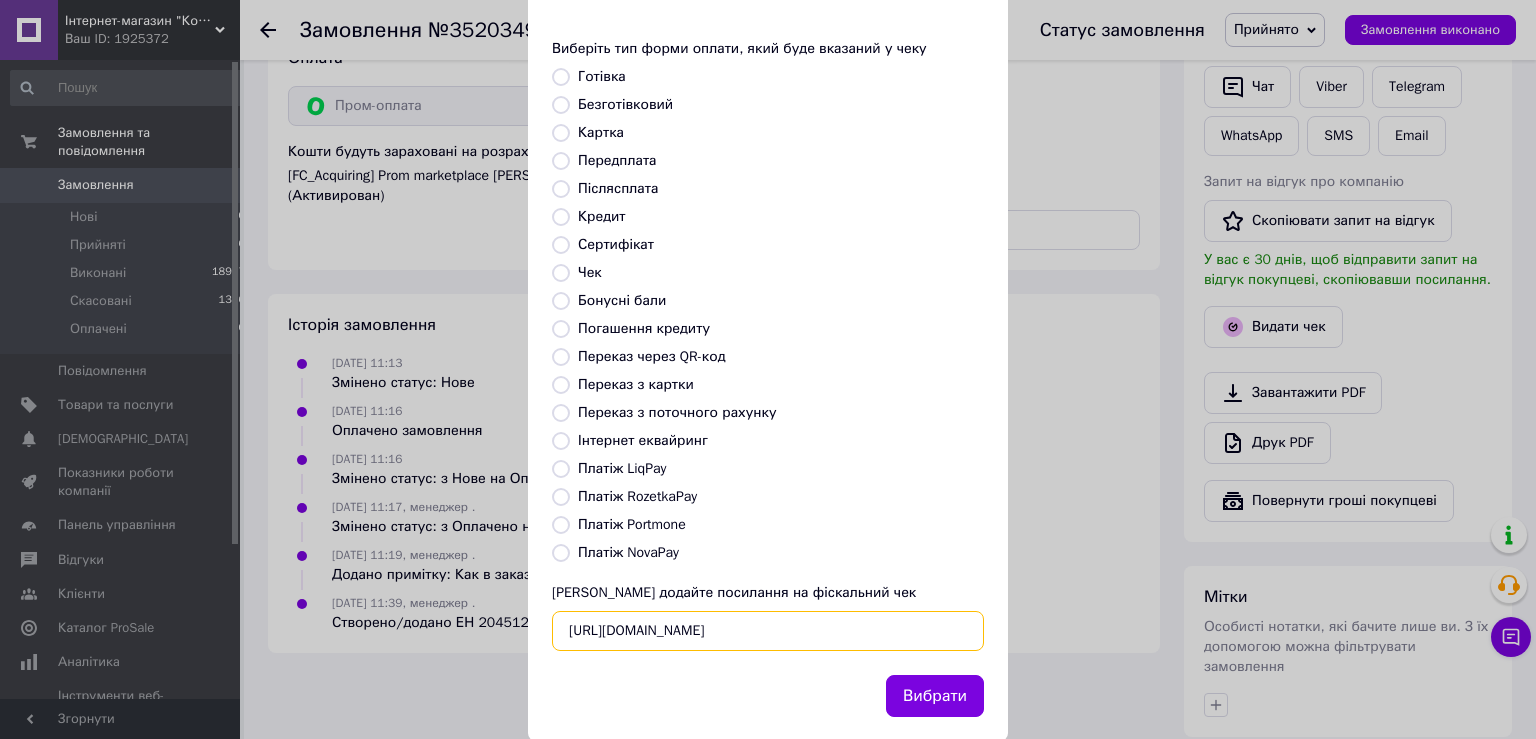 scroll, scrollTop: 119, scrollLeft: 0, axis: vertical 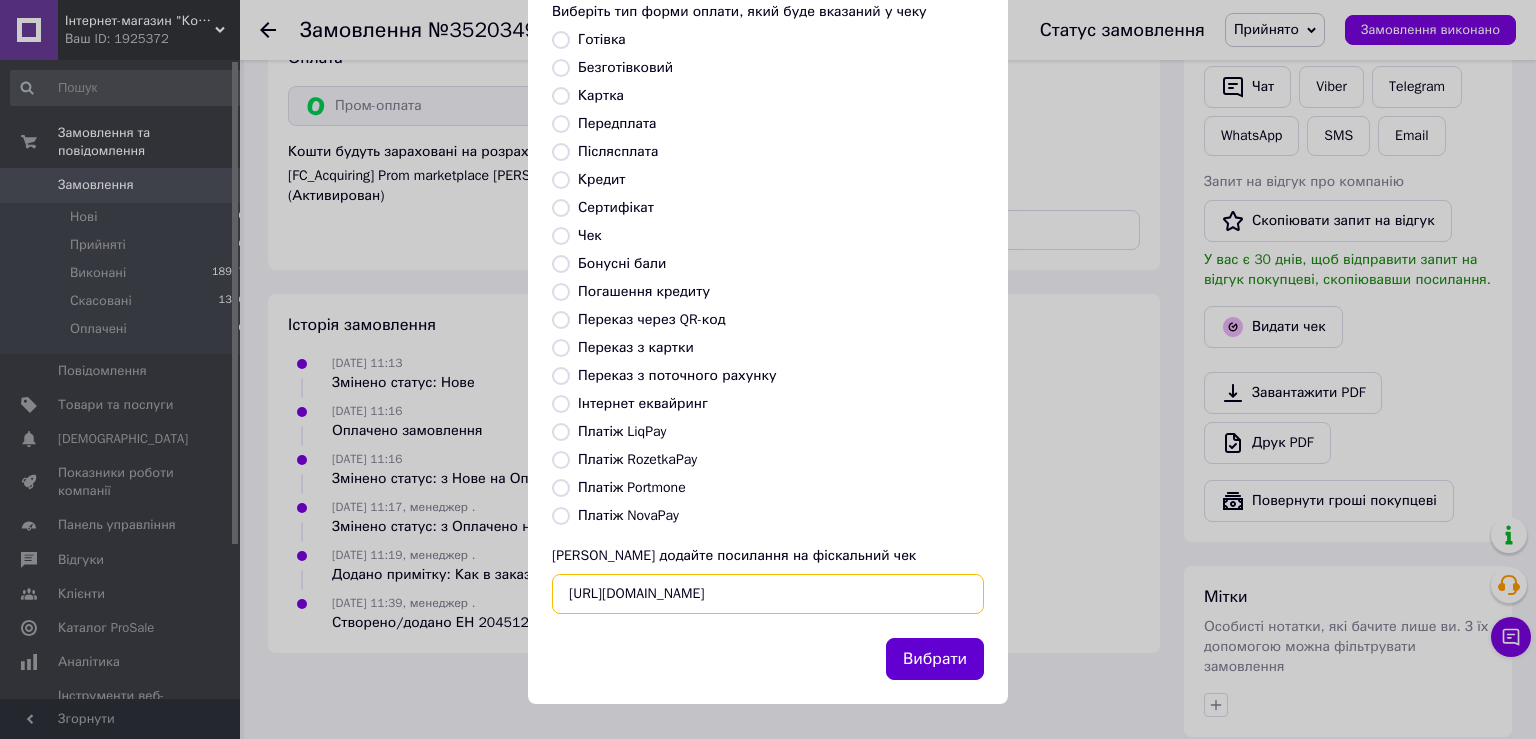 type on "https://kasa.vchasno.ua/check-viewer/21cN4wlqo20" 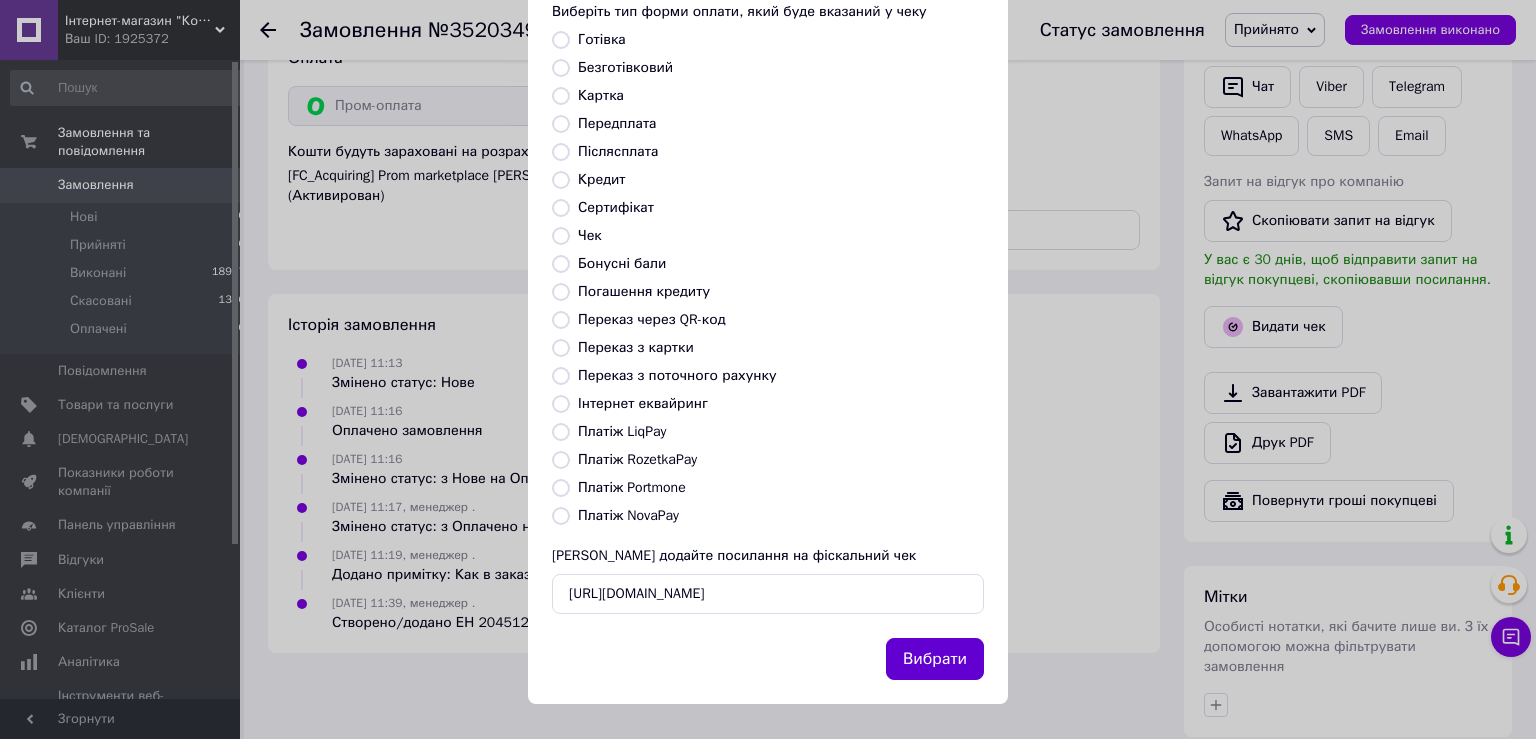 click on "Вибрати" at bounding box center [935, 659] 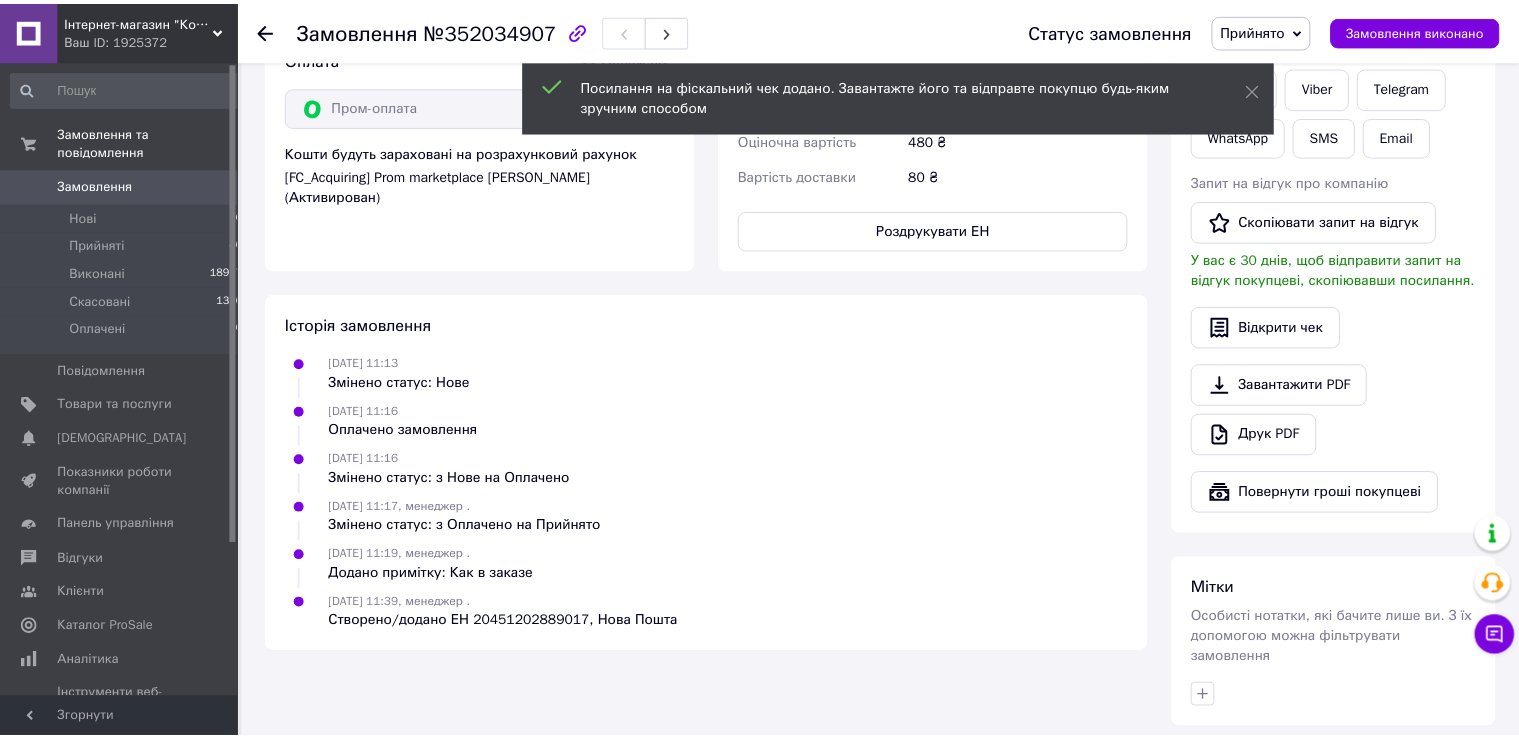 scroll, scrollTop: 778, scrollLeft: 0, axis: vertical 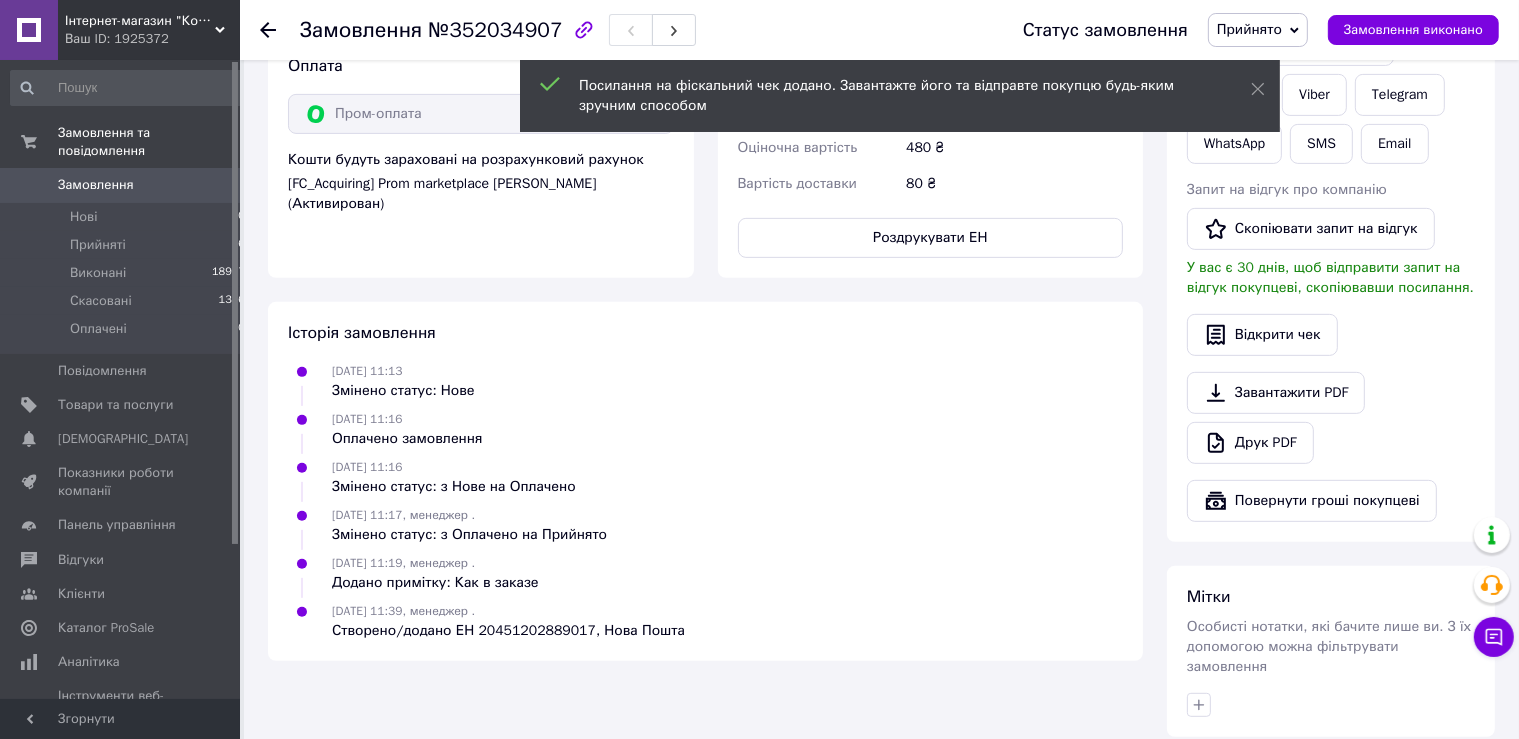 click on "Замовлення" at bounding box center (121, 185) 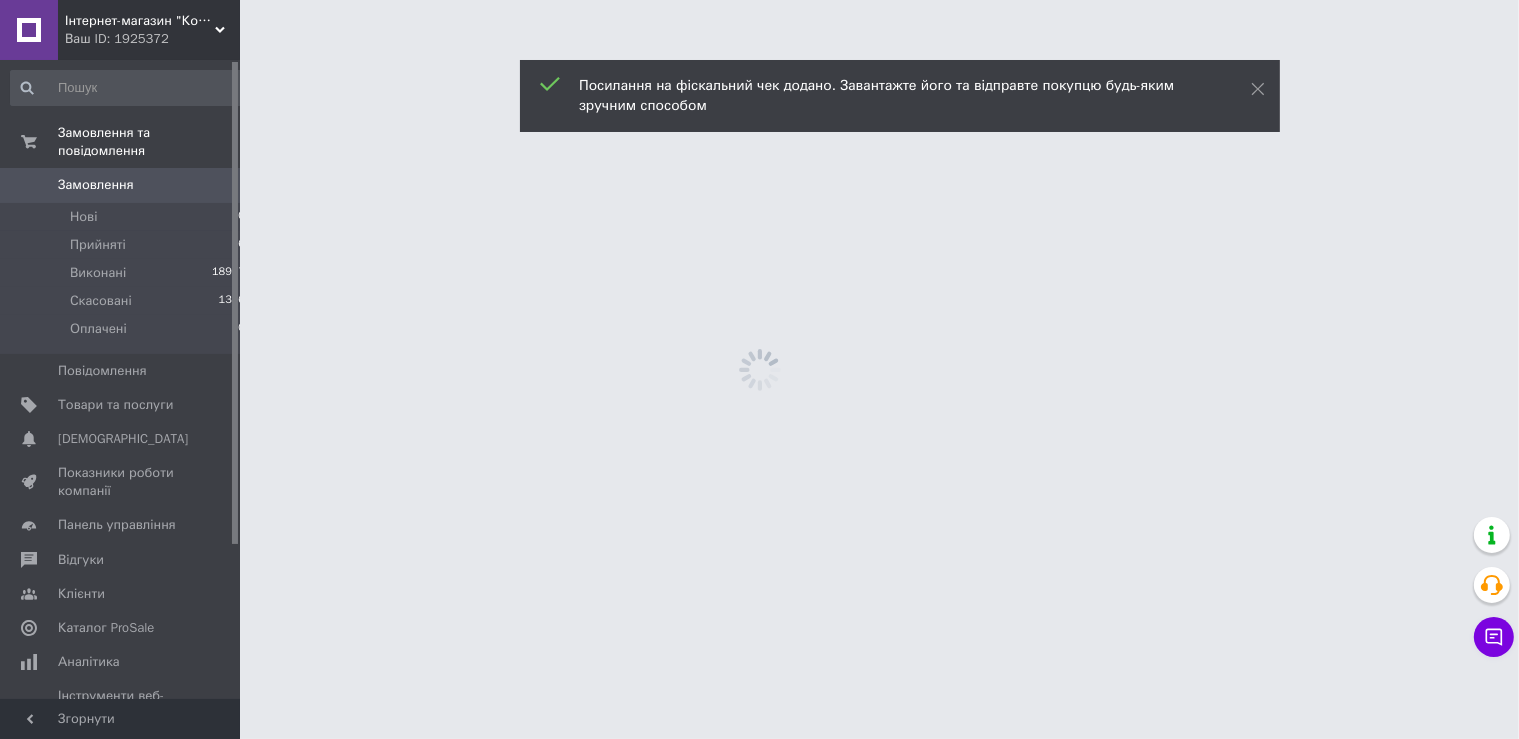 scroll, scrollTop: 0, scrollLeft: 0, axis: both 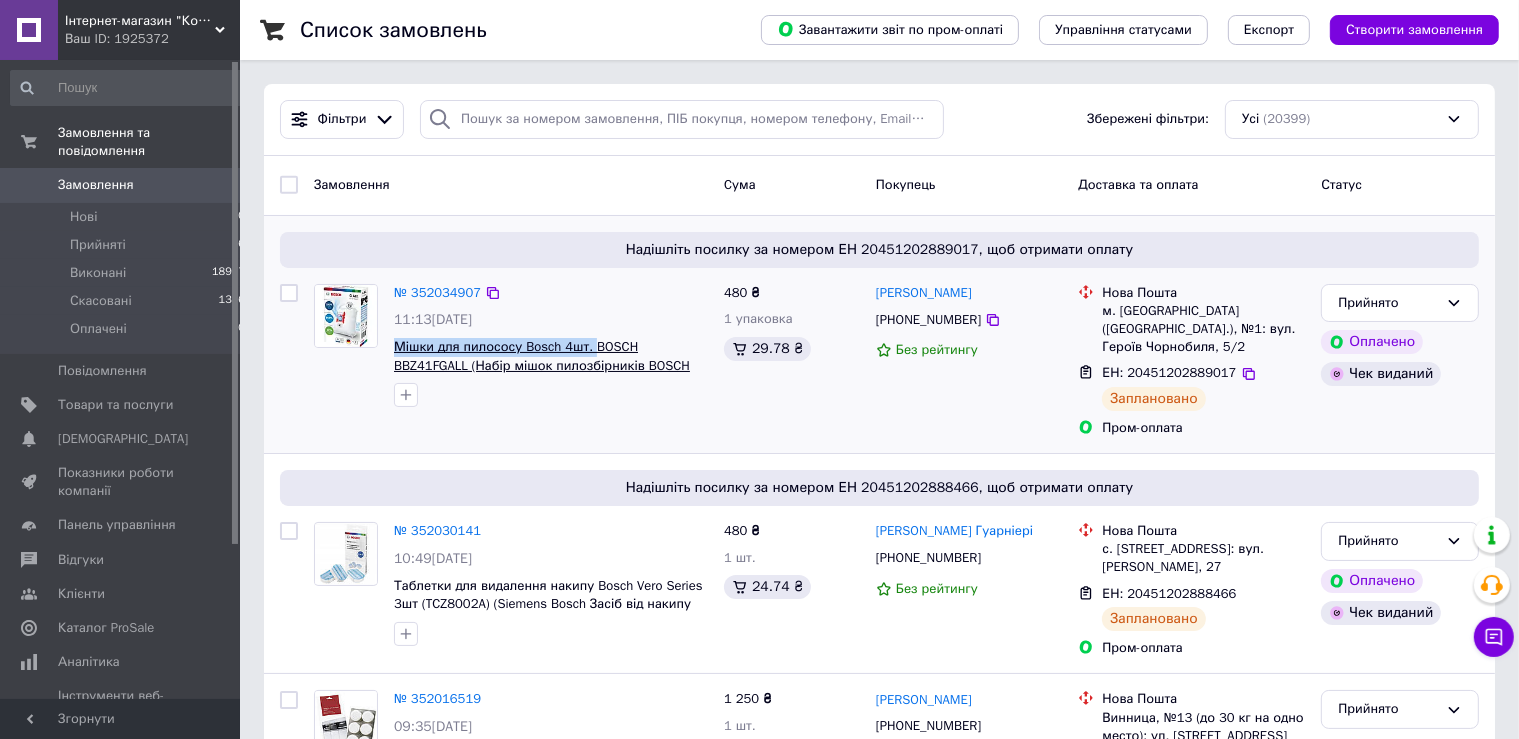 drag, startPoint x: 386, startPoint y: 343, endPoint x: 590, endPoint y: 350, distance: 204.12006 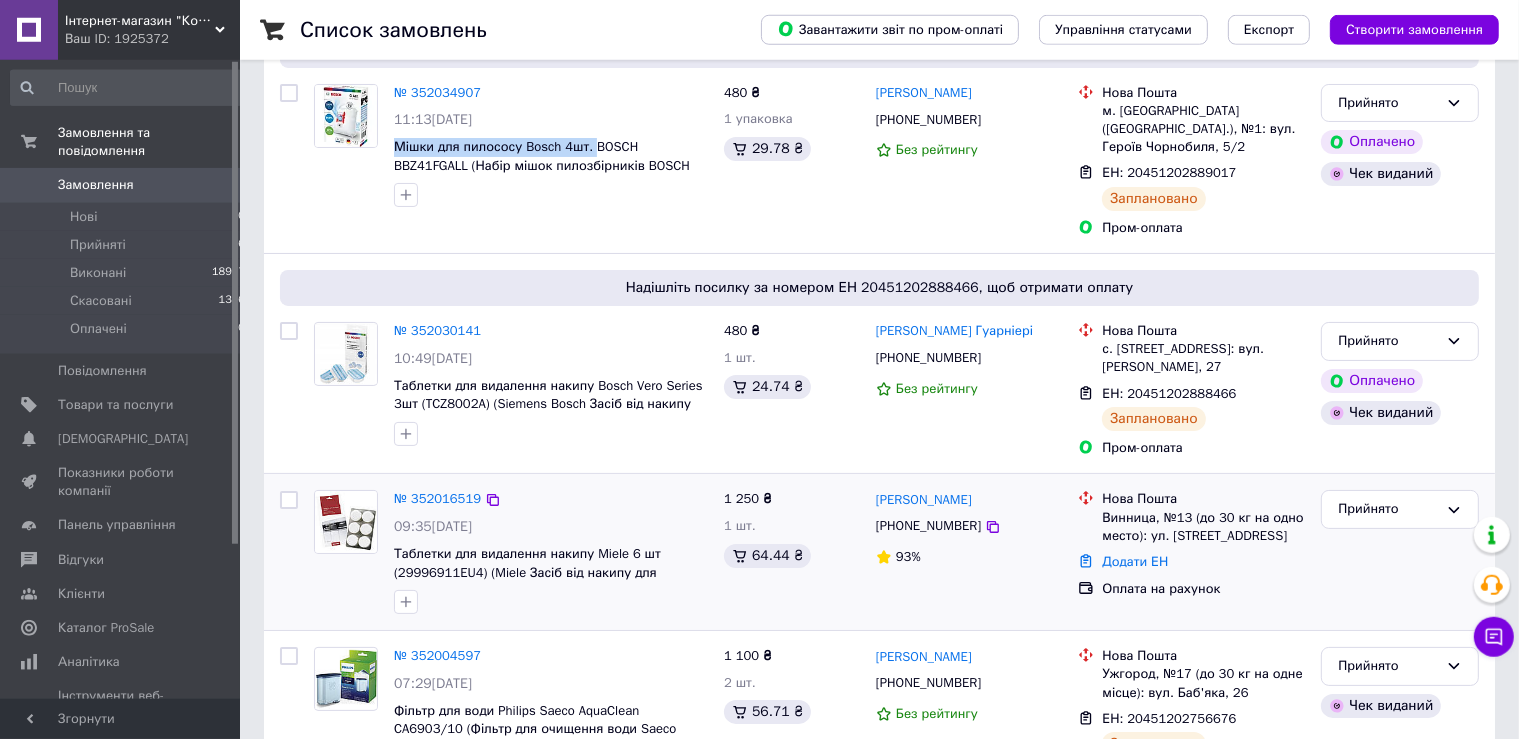 scroll, scrollTop: 211, scrollLeft: 0, axis: vertical 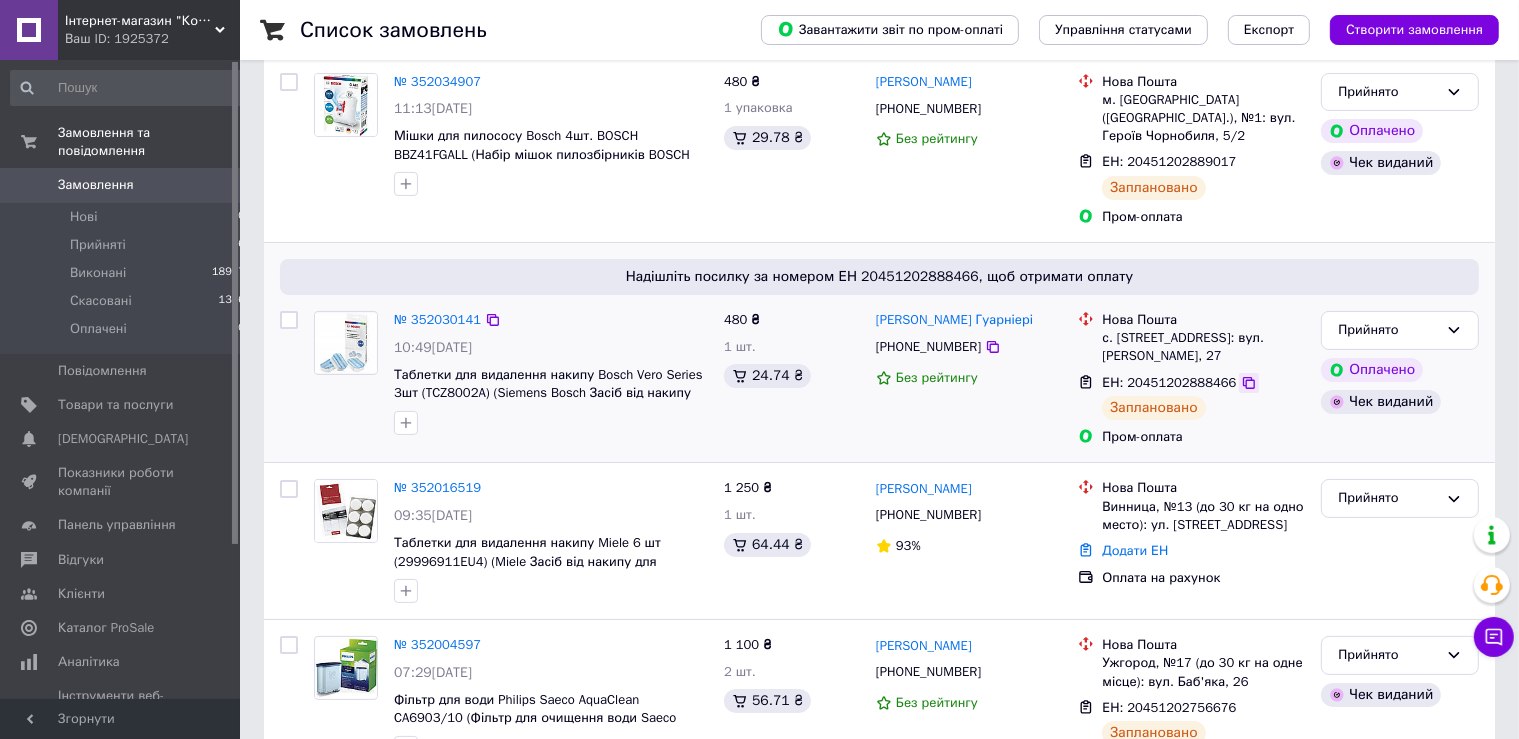 click 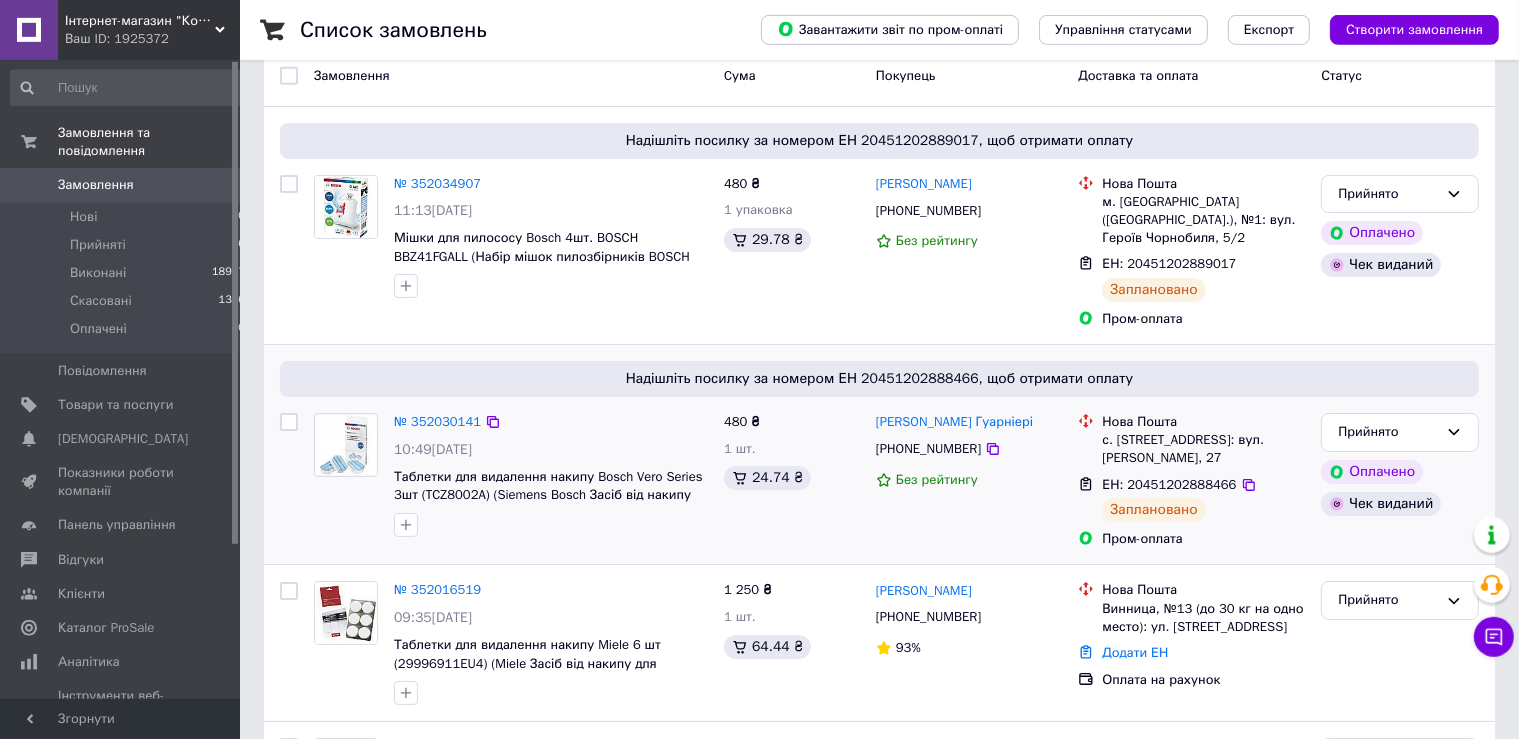 scroll, scrollTop: 105, scrollLeft: 0, axis: vertical 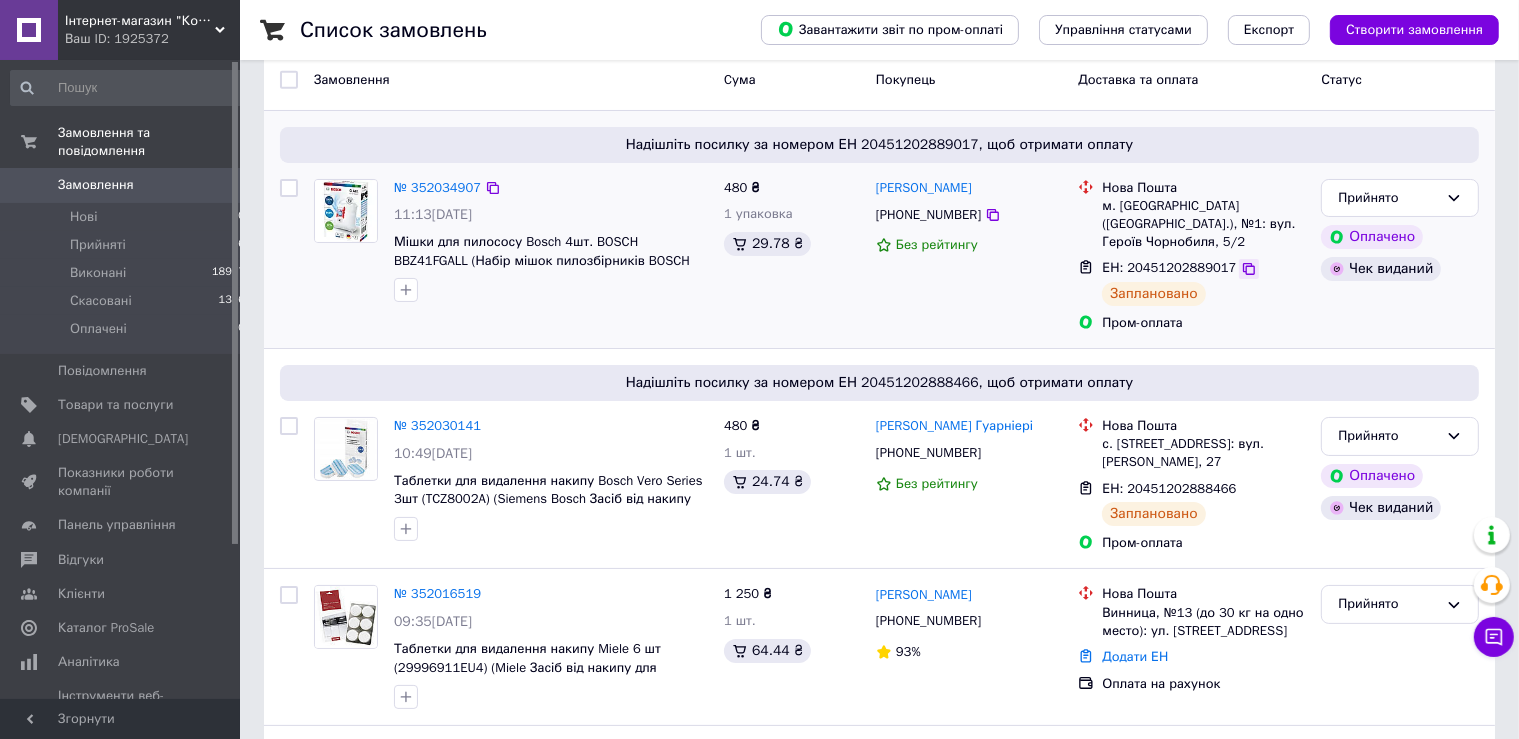 click 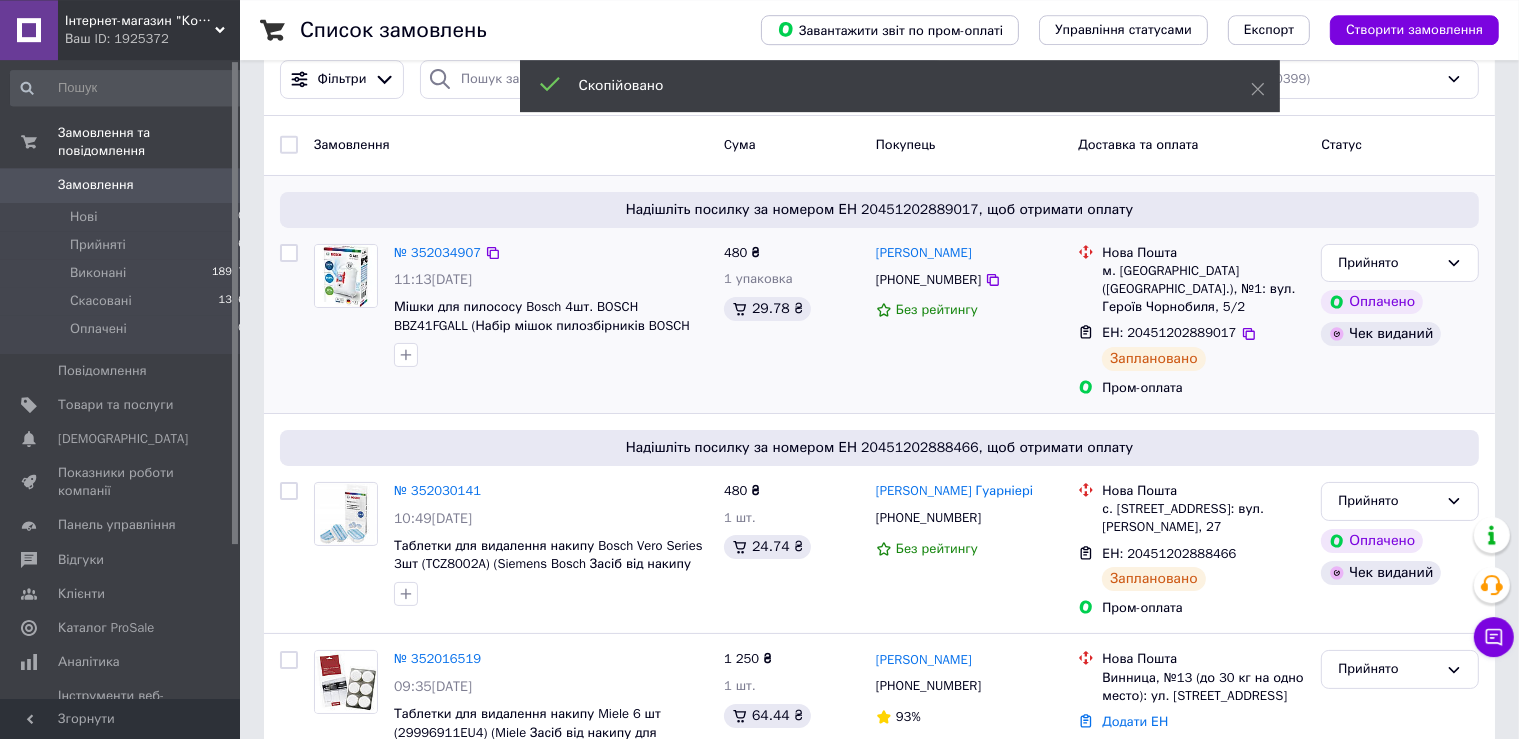 scroll, scrollTop: 0, scrollLeft: 0, axis: both 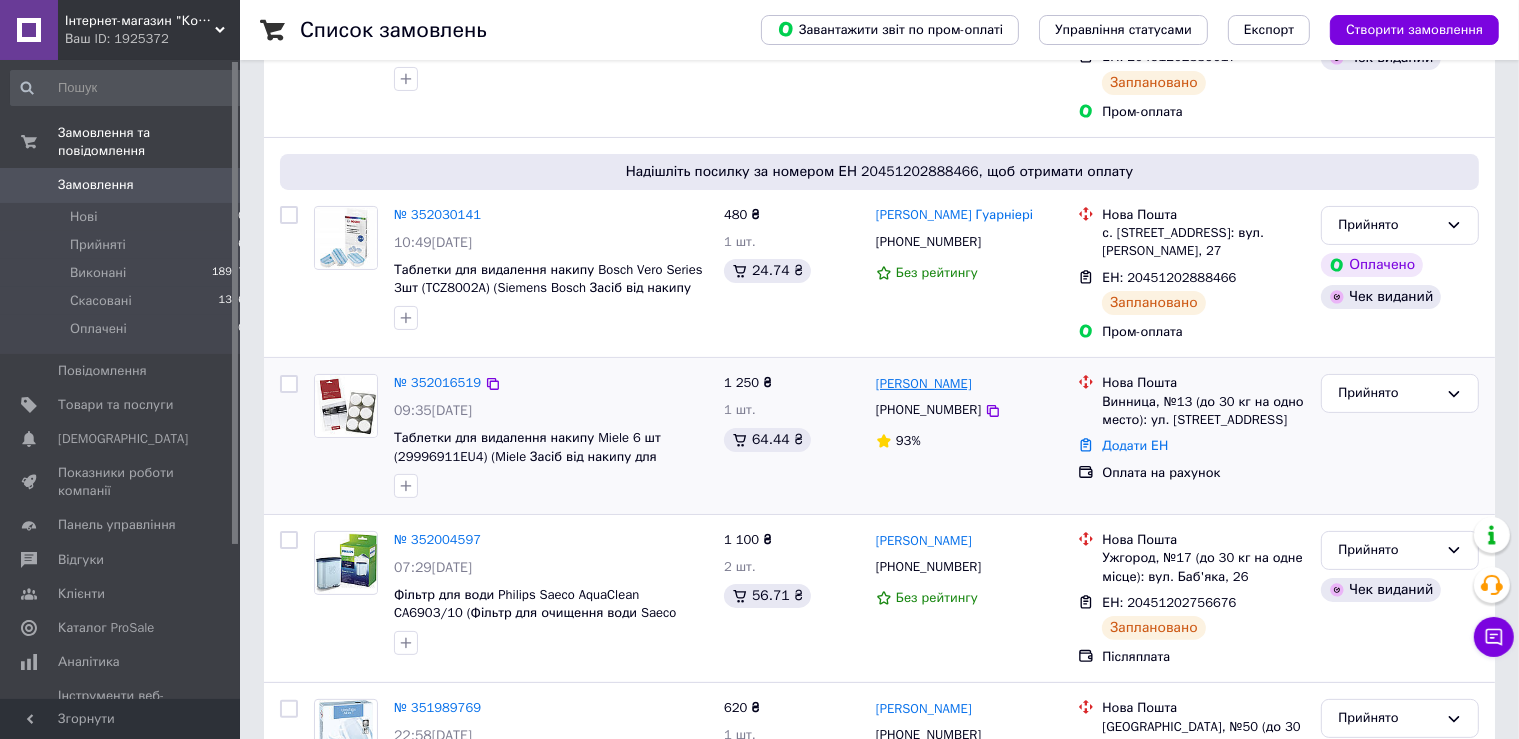 click on "Анатолий Трач" at bounding box center (924, 384) 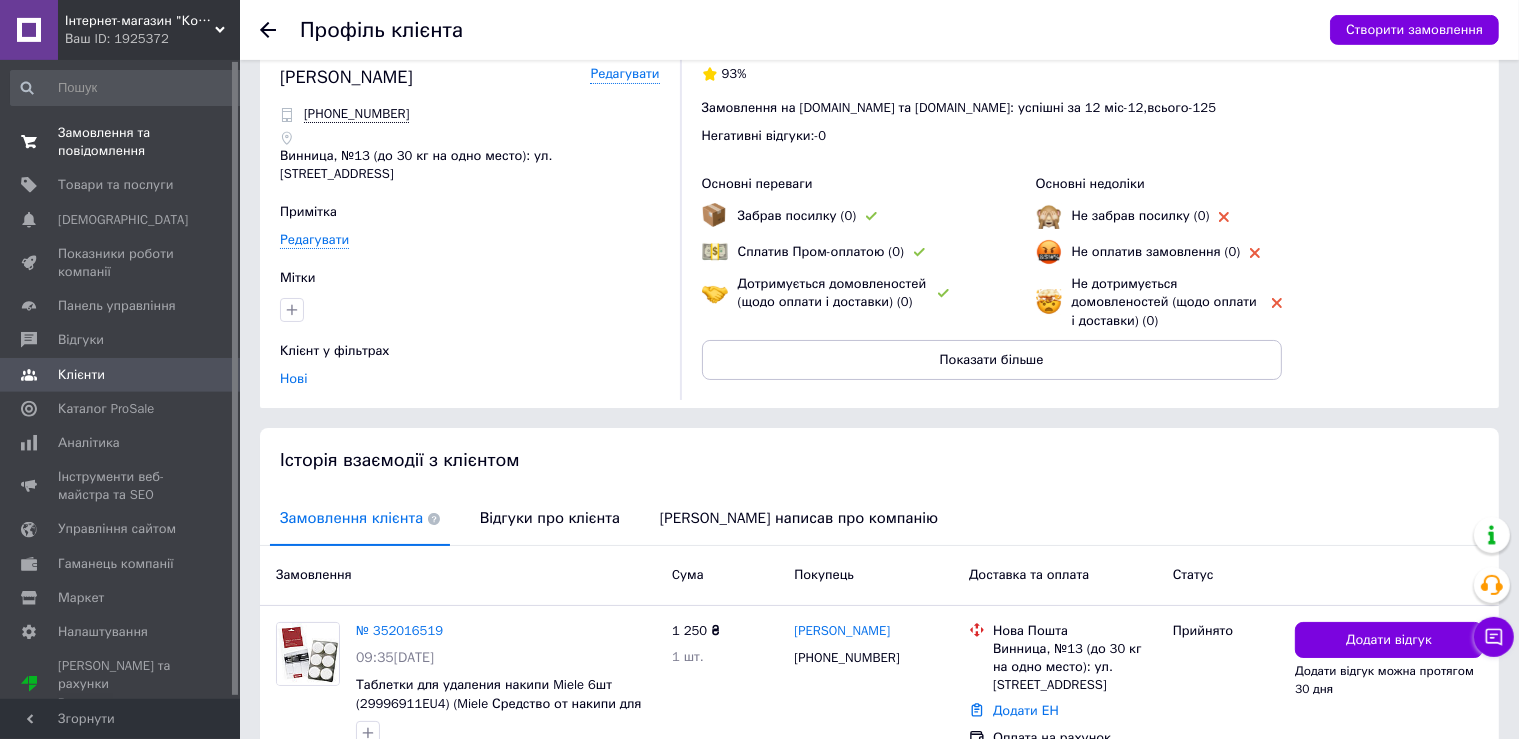 scroll, scrollTop: 0, scrollLeft: 0, axis: both 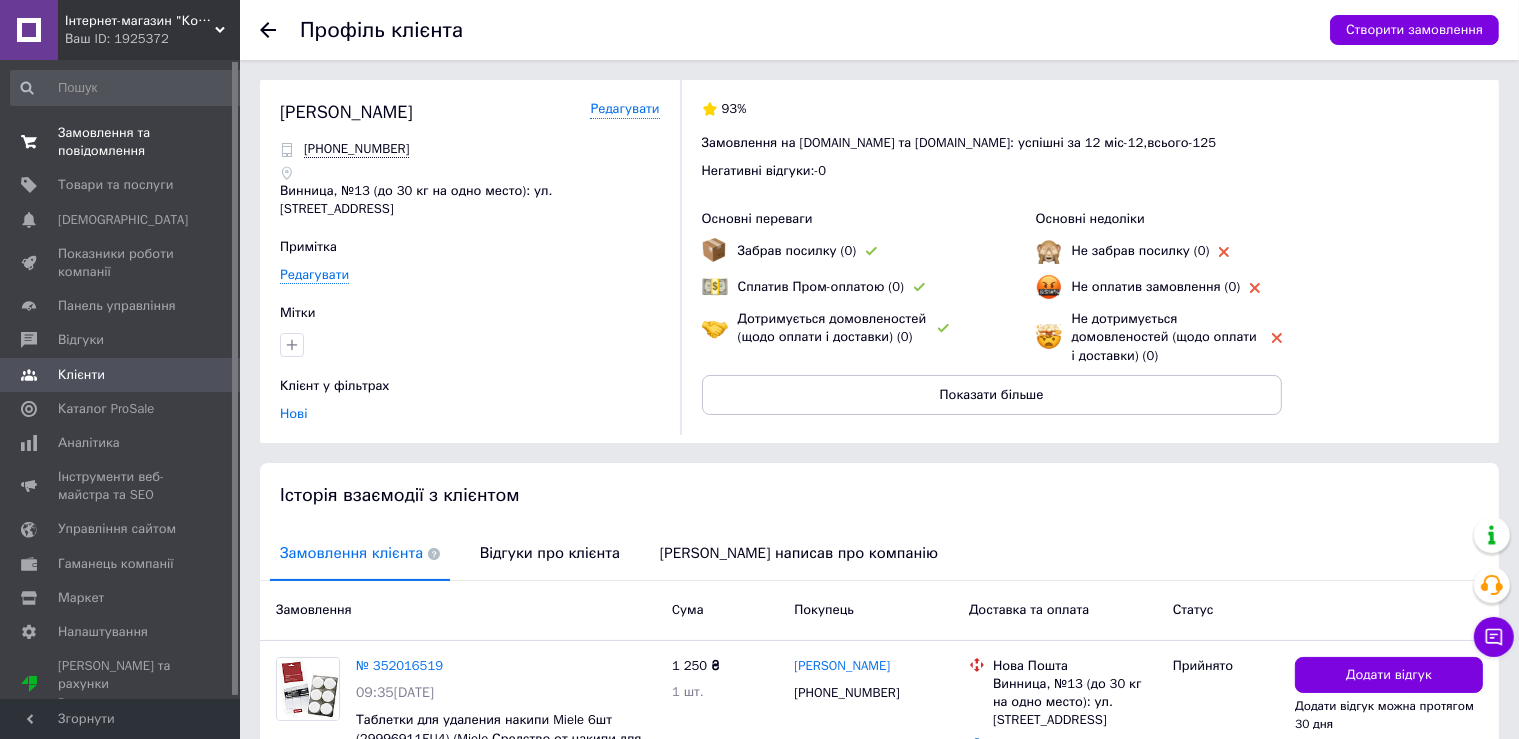 click on "0 0" at bounding box center (212, 142) 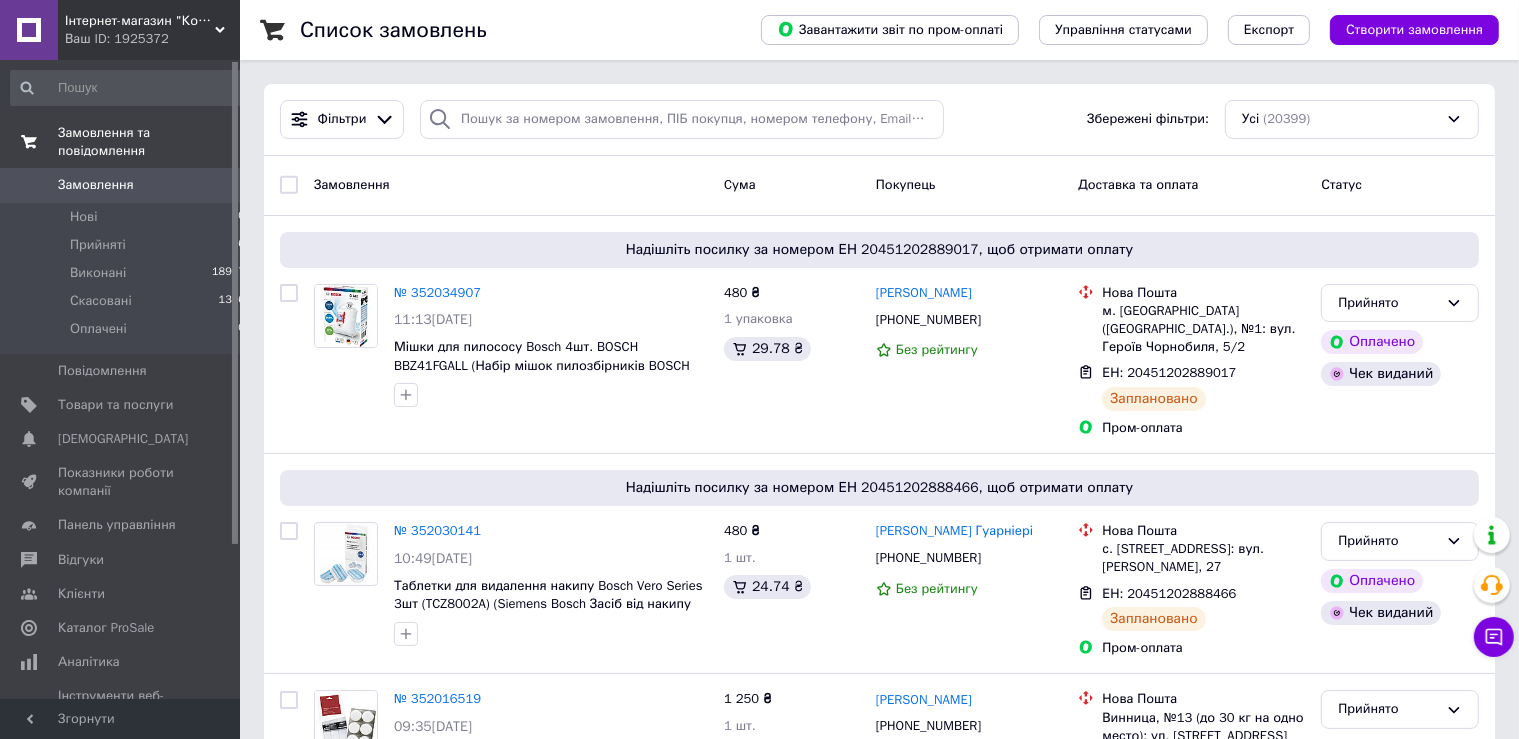 click on "Замовлення" at bounding box center (121, 185) 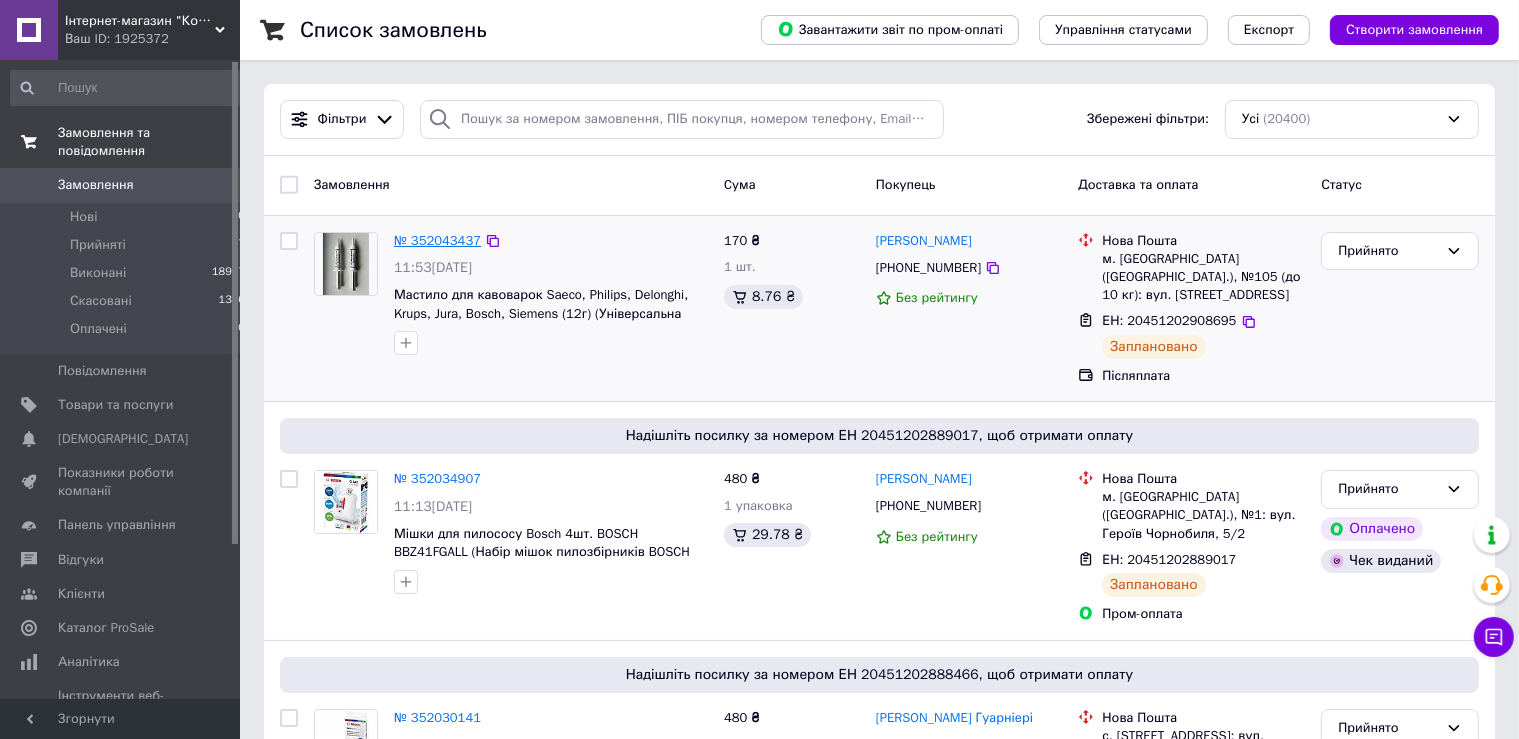 click on "№ 352043437" at bounding box center [437, 240] 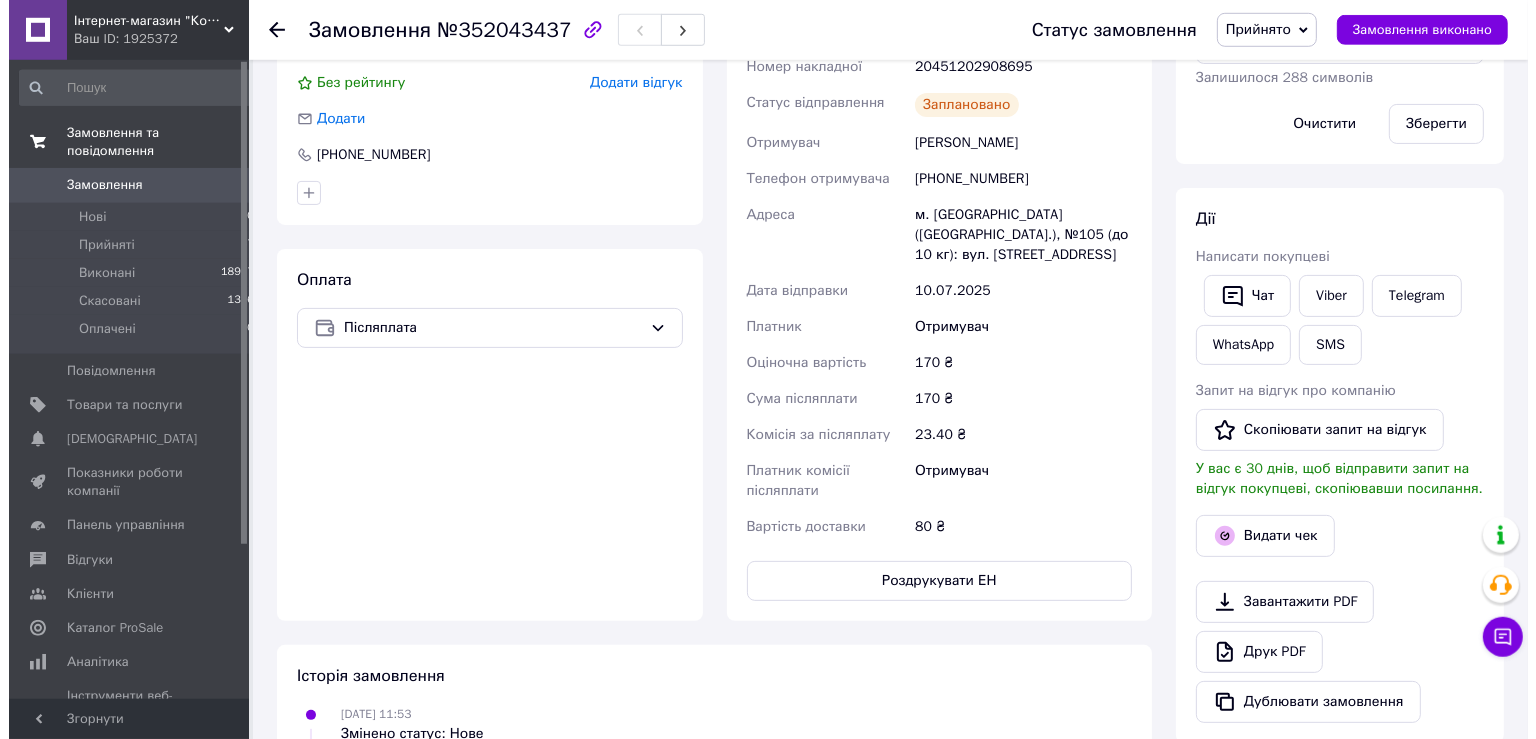 scroll, scrollTop: 528, scrollLeft: 0, axis: vertical 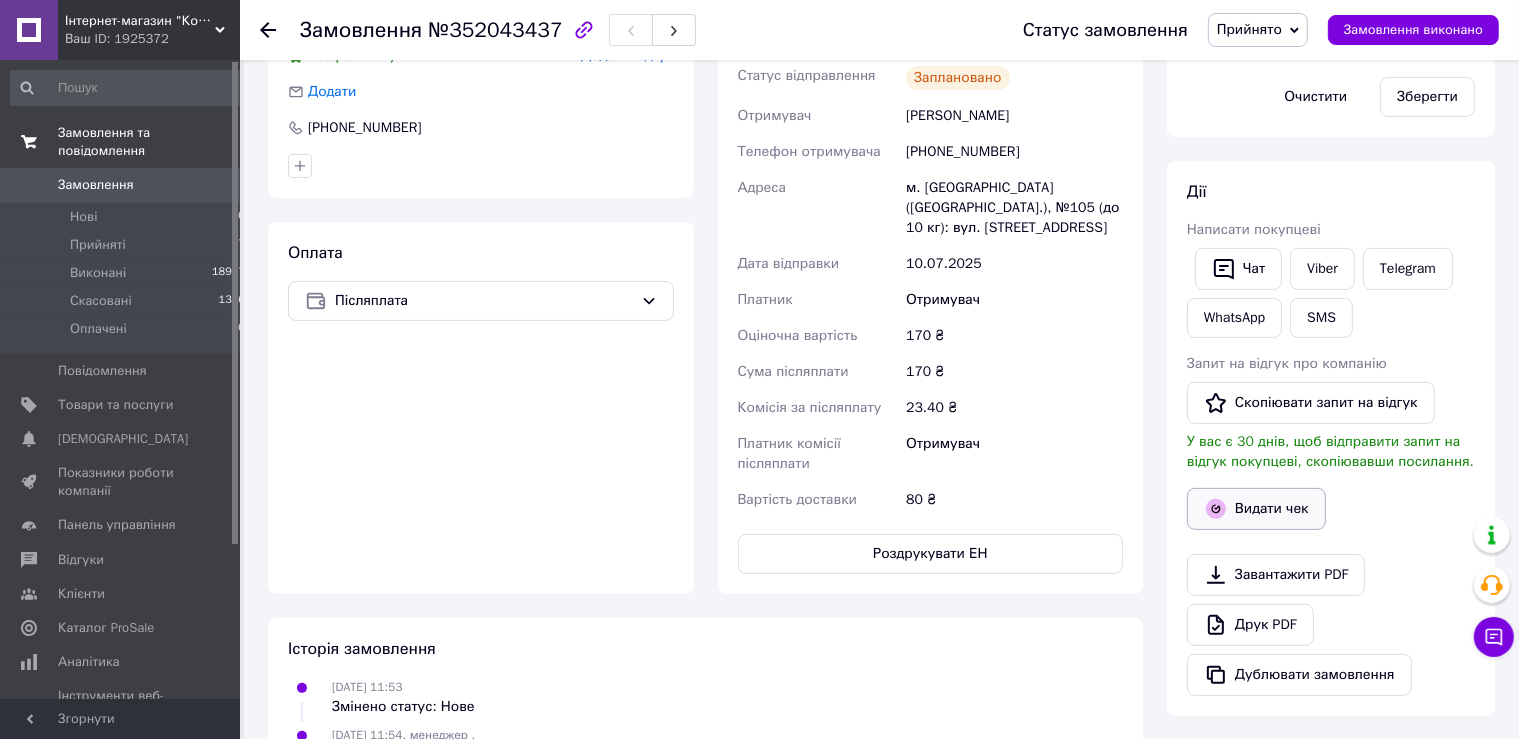 click on "Видати чек" at bounding box center (1256, 509) 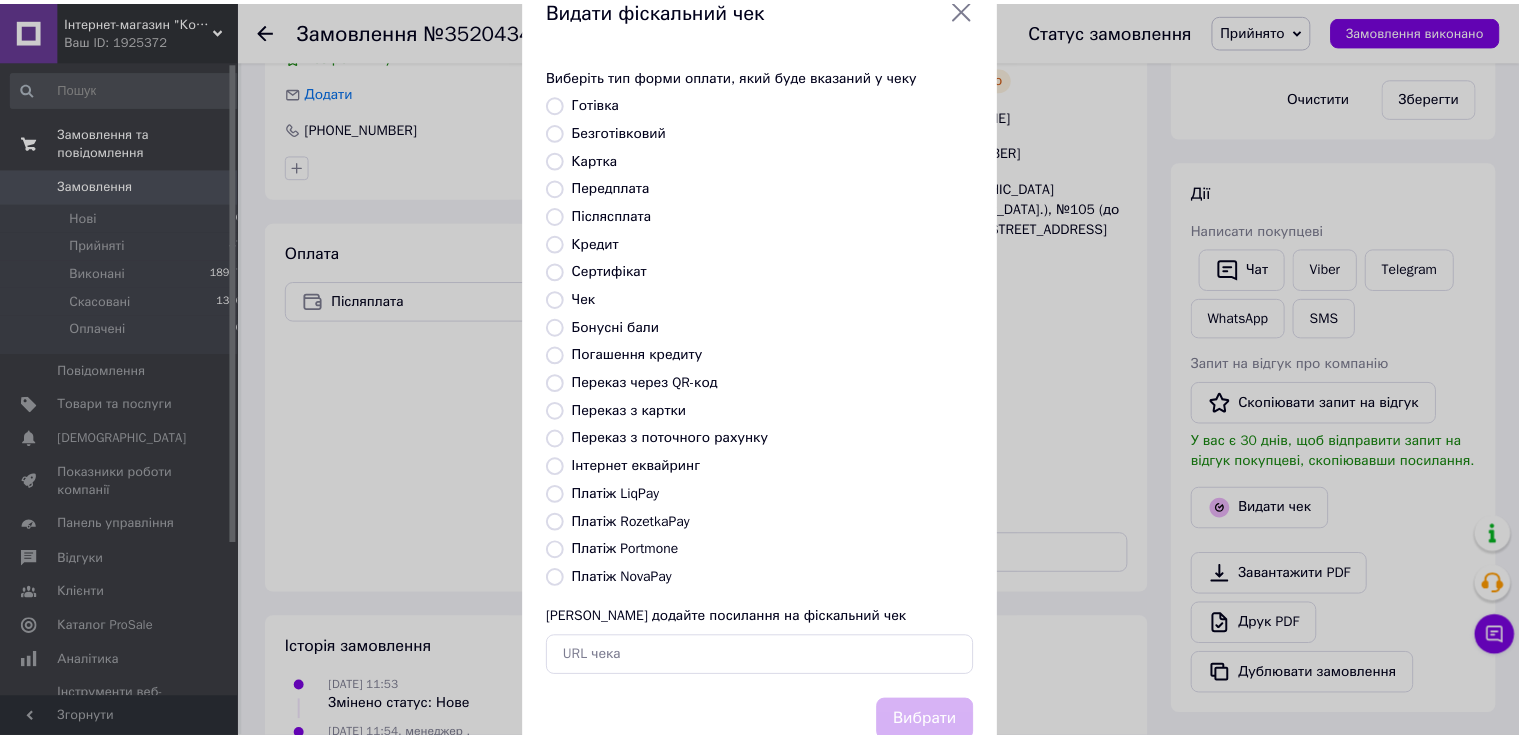 scroll, scrollTop: 110, scrollLeft: 0, axis: vertical 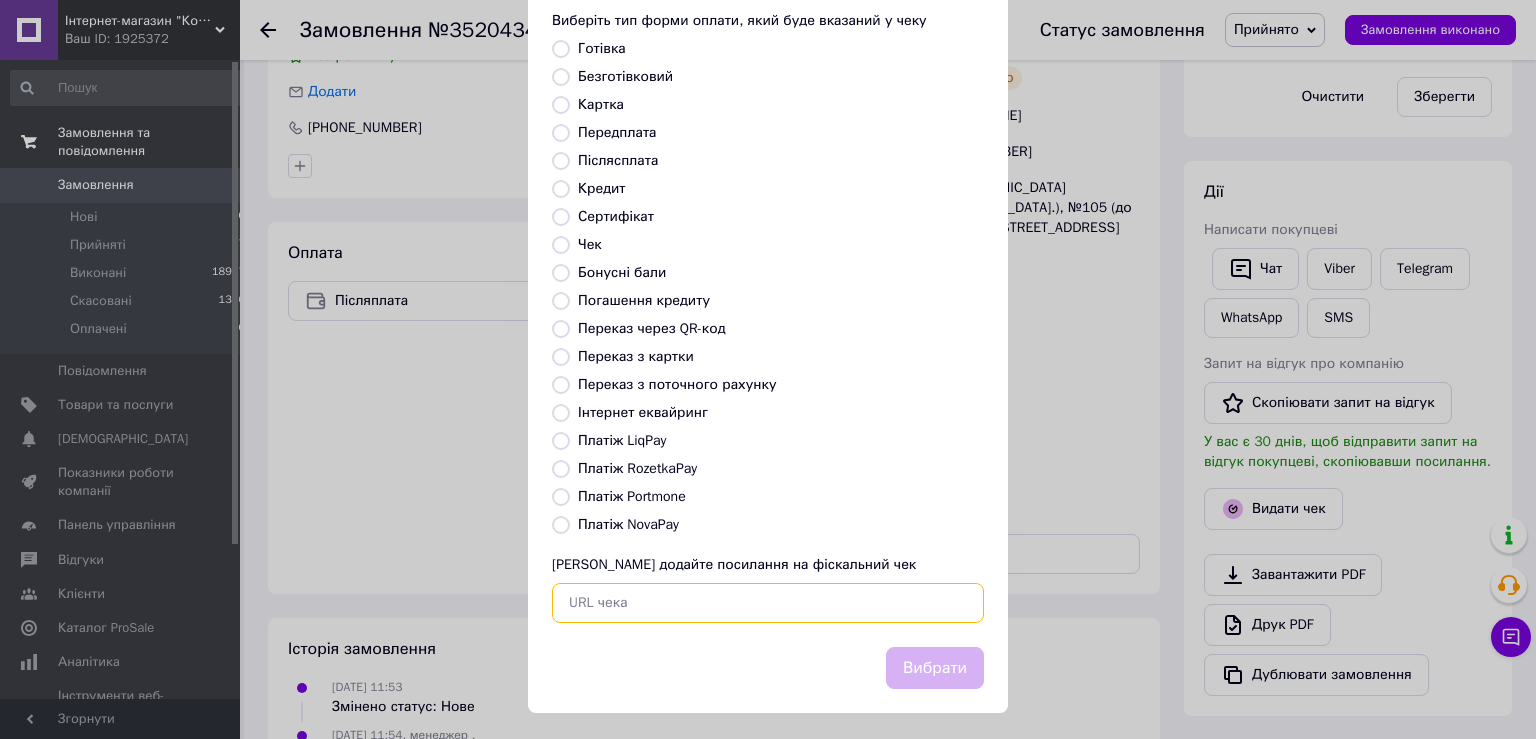 click at bounding box center [768, 603] 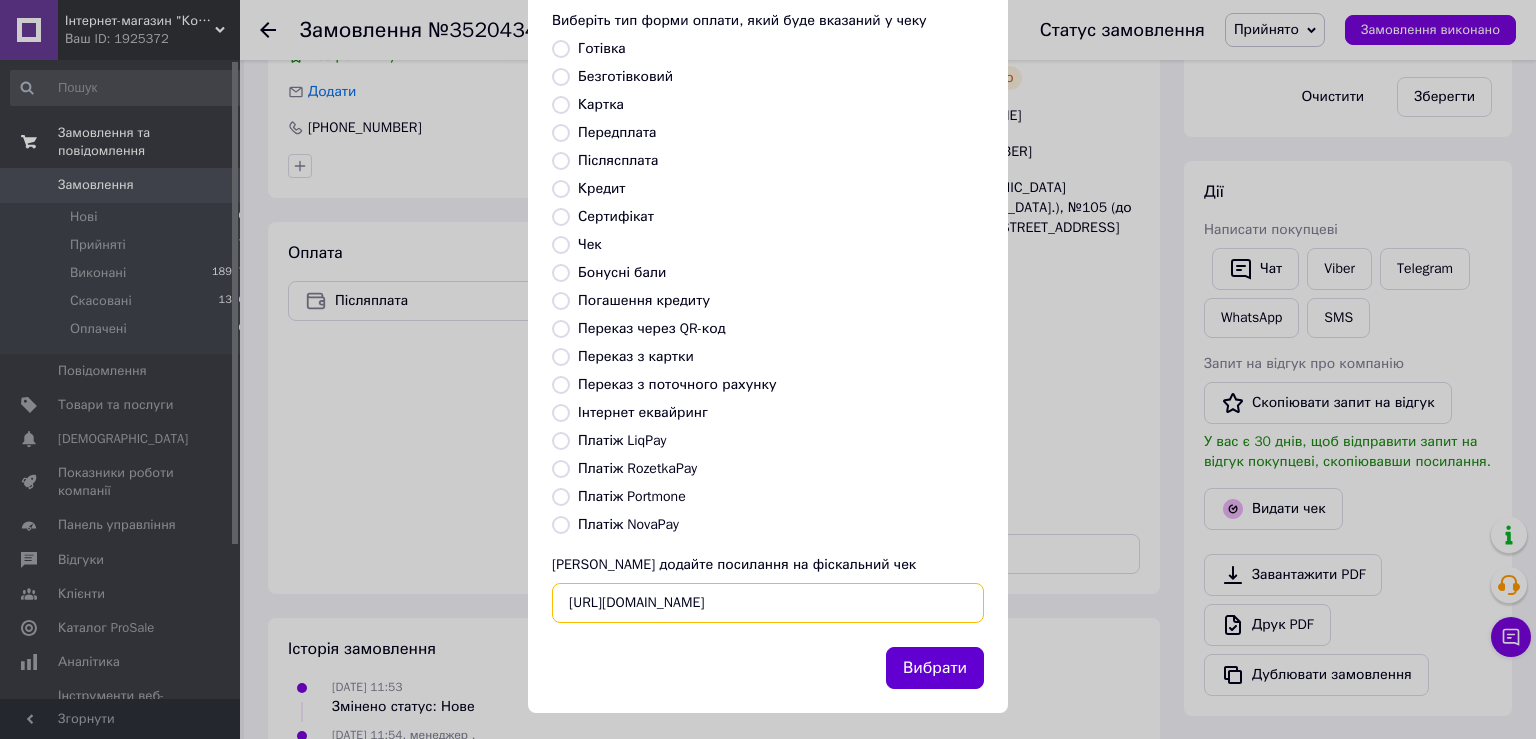 type on "https://kasa.vchasno.ua/check-viewer/iwJKLdaU2Q0" 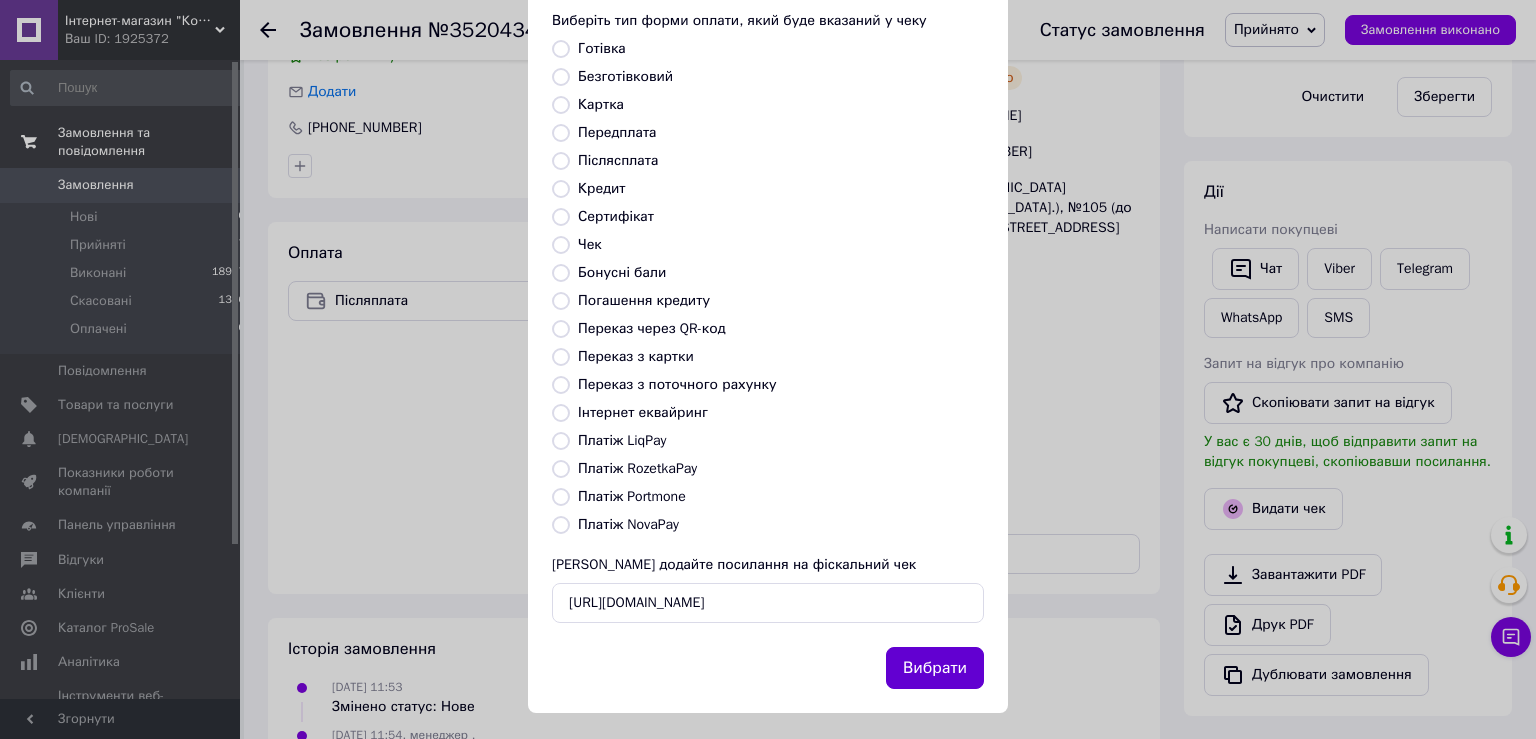 click on "Вибрати" at bounding box center [935, 668] 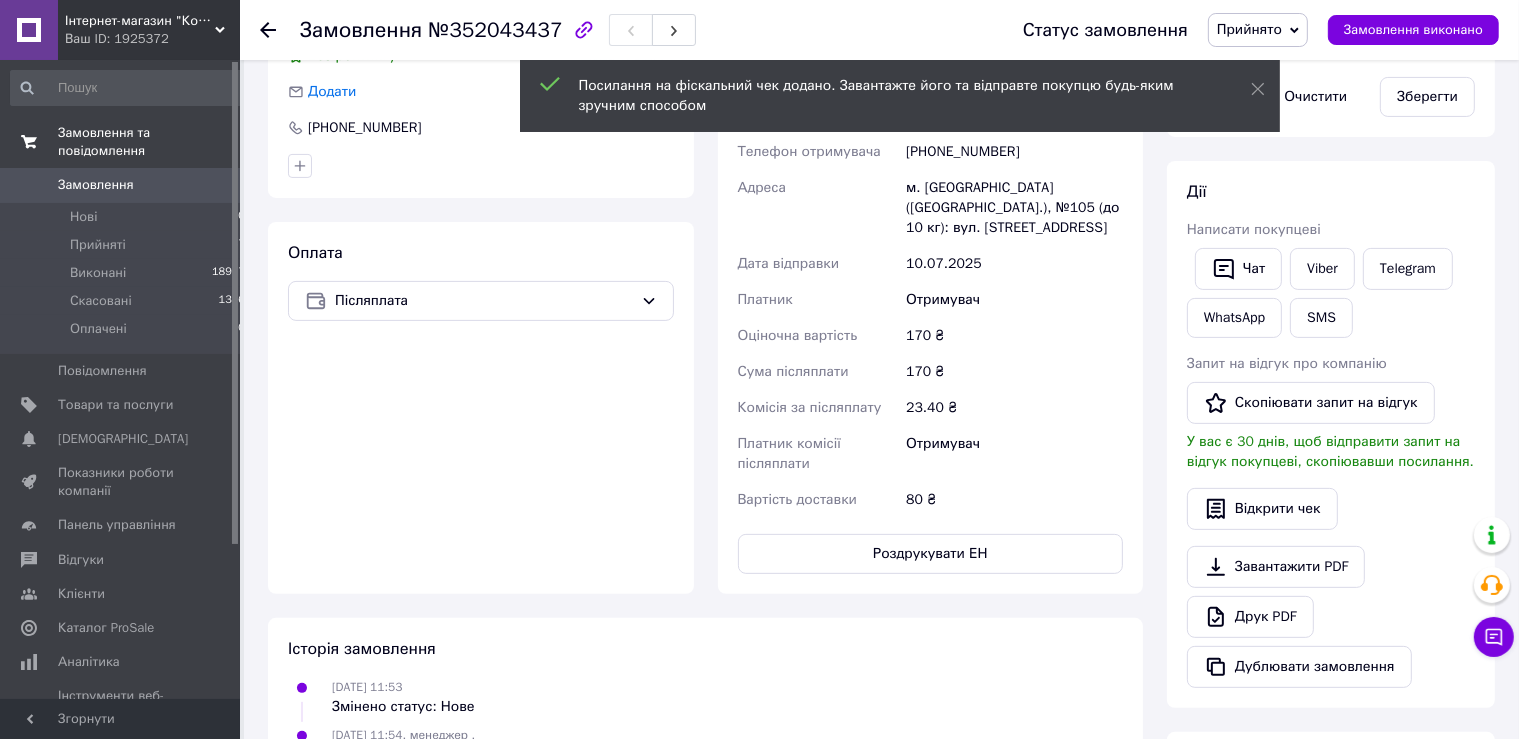 click on "Замовлення" at bounding box center [121, 185] 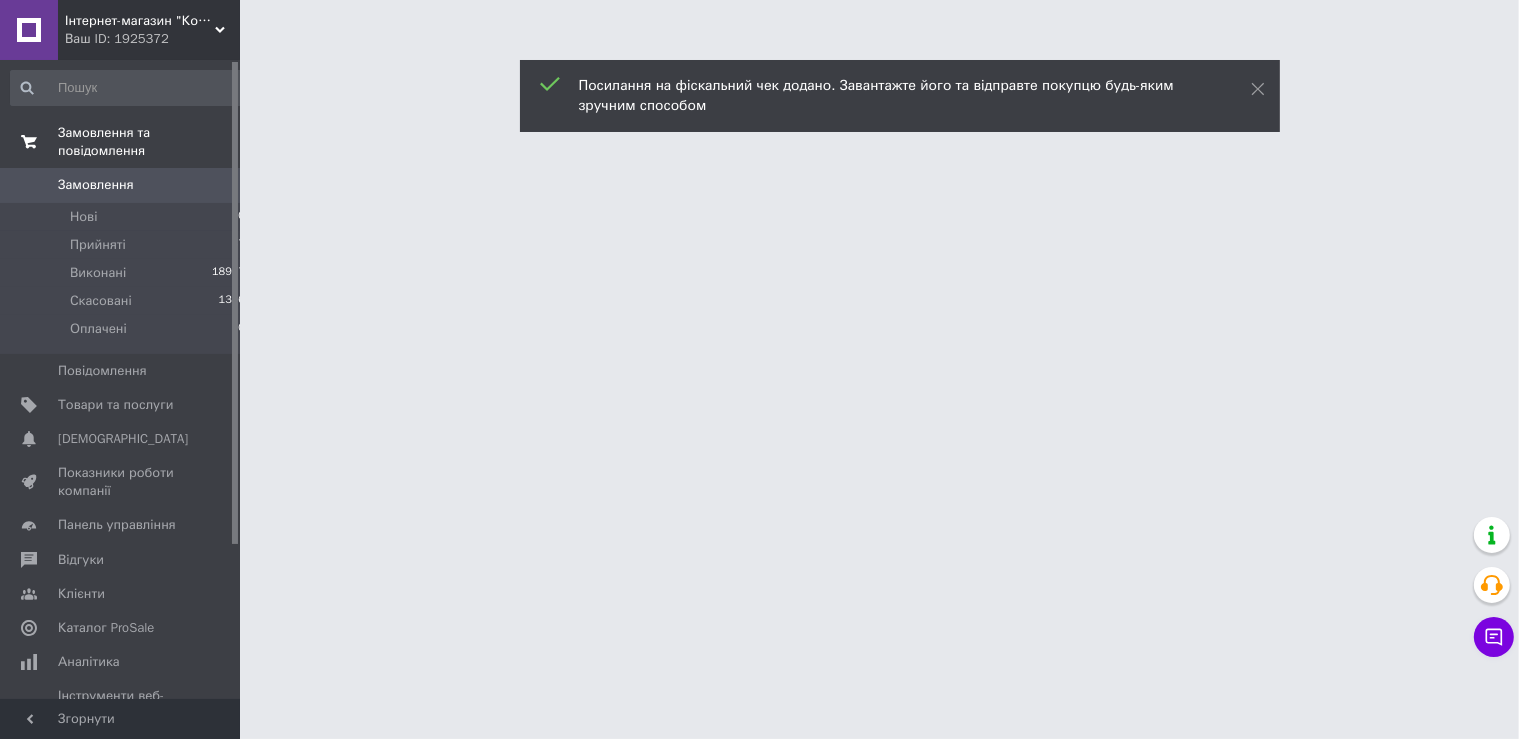 scroll, scrollTop: 0, scrollLeft: 0, axis: both 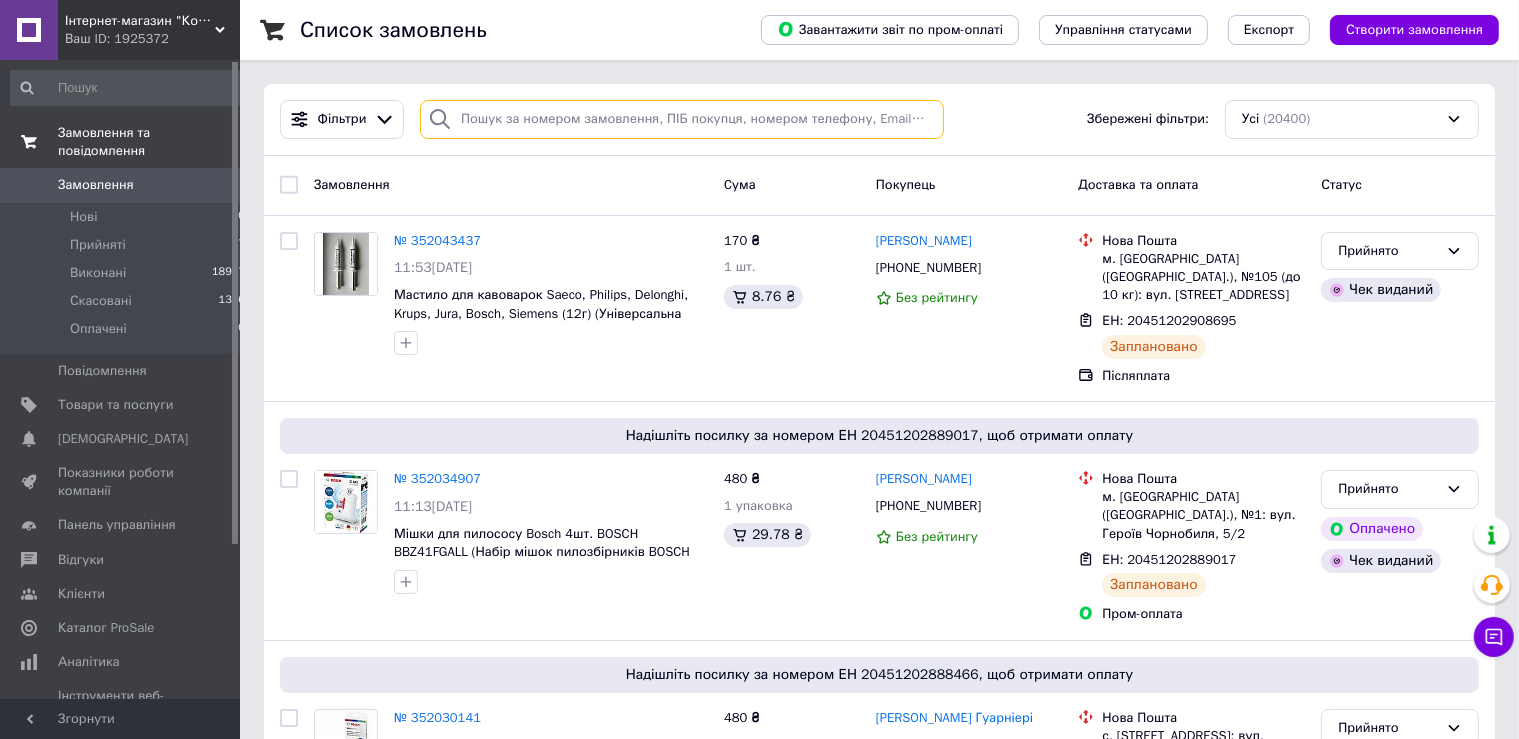 click at bounding box center [682, 119] 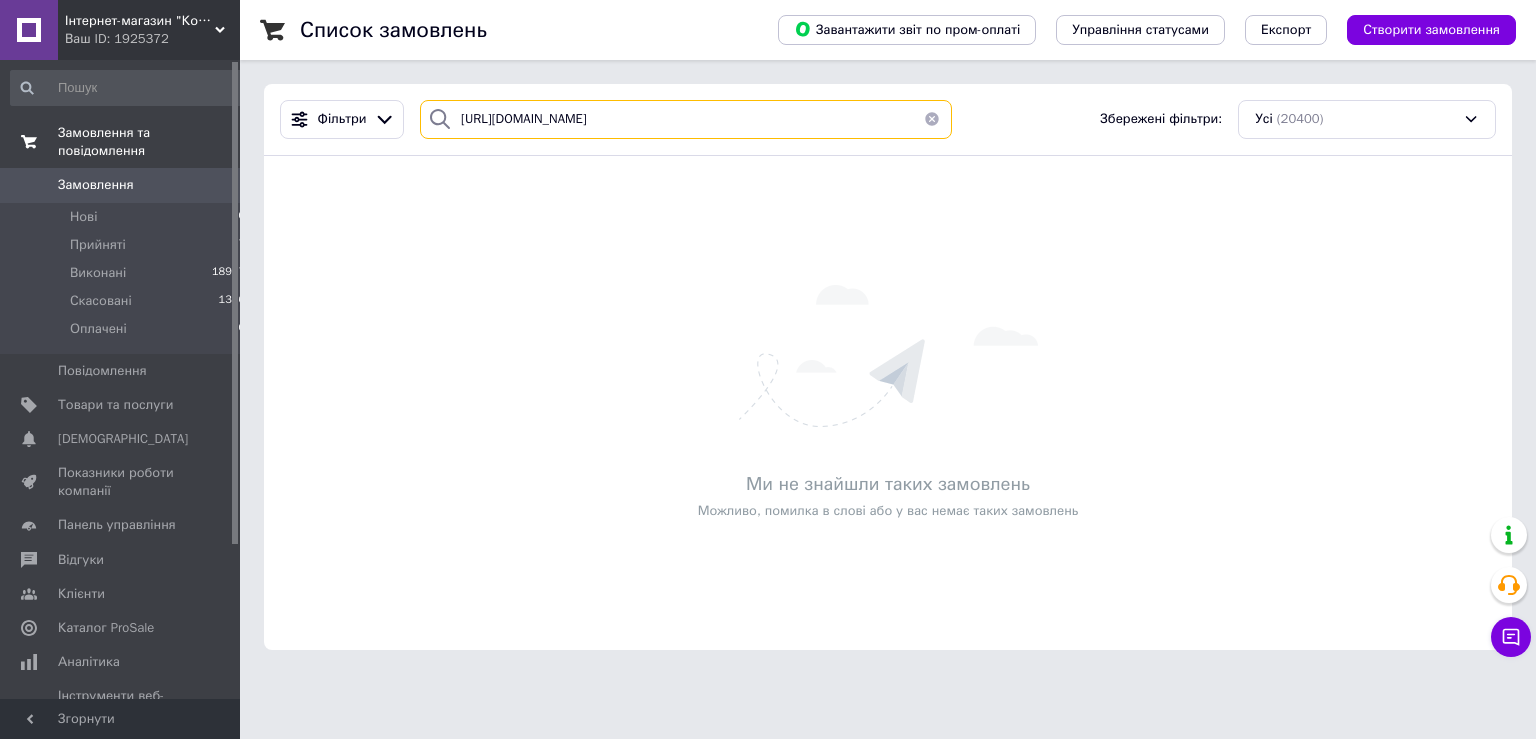 type on "https://kasa.vchasno.ua/check-viewer/iwJKLdaU2Q0" 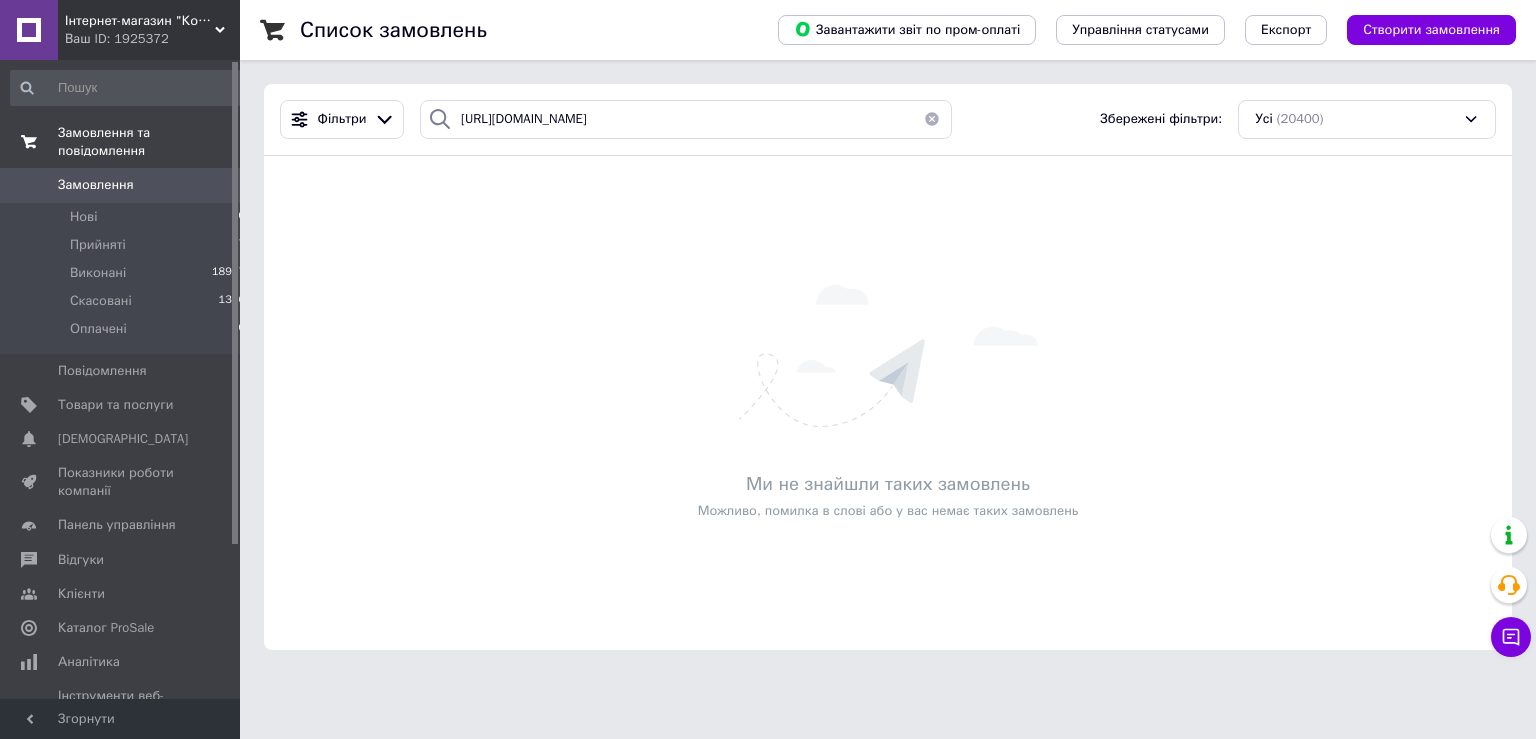 click at bounding box center [932, 119] 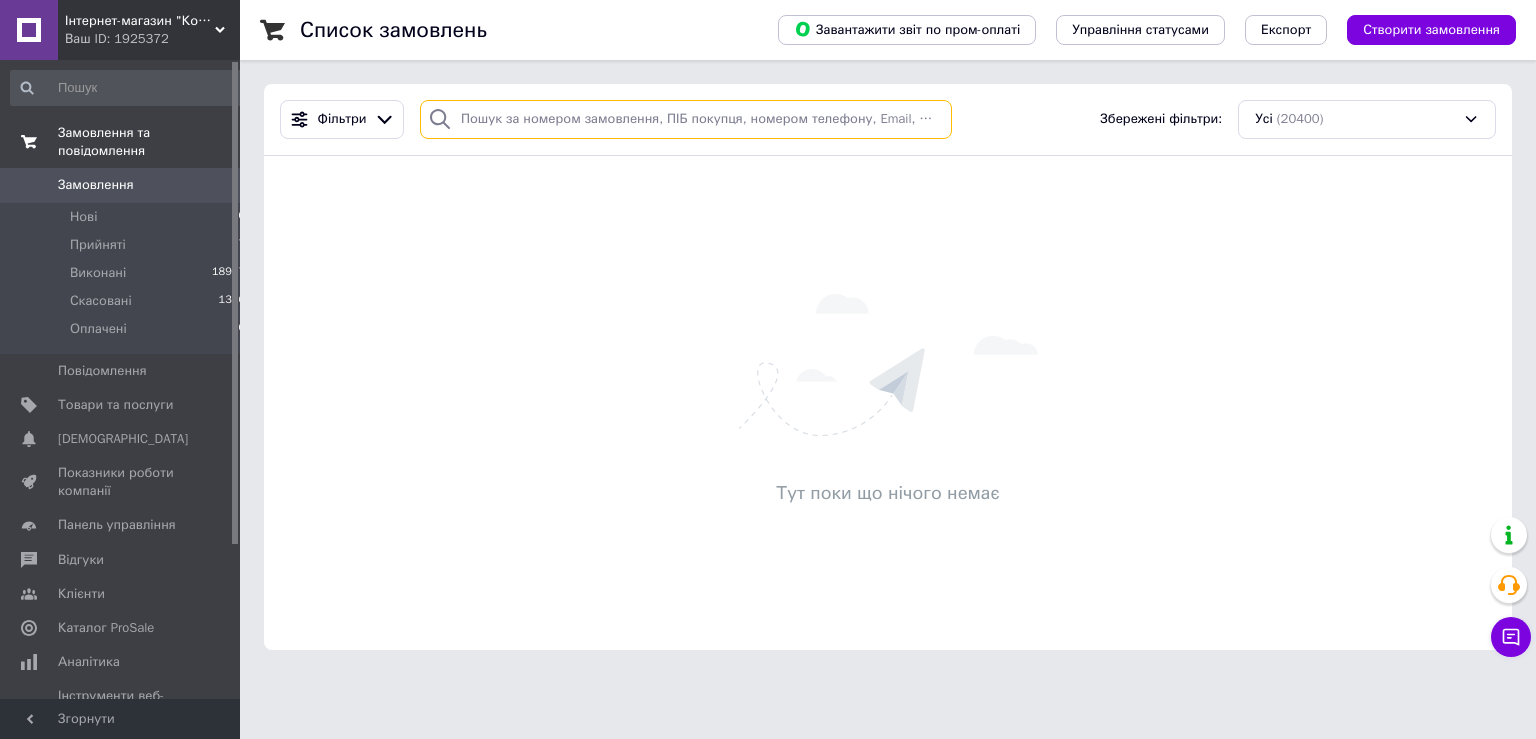 paste on "20451196404243" 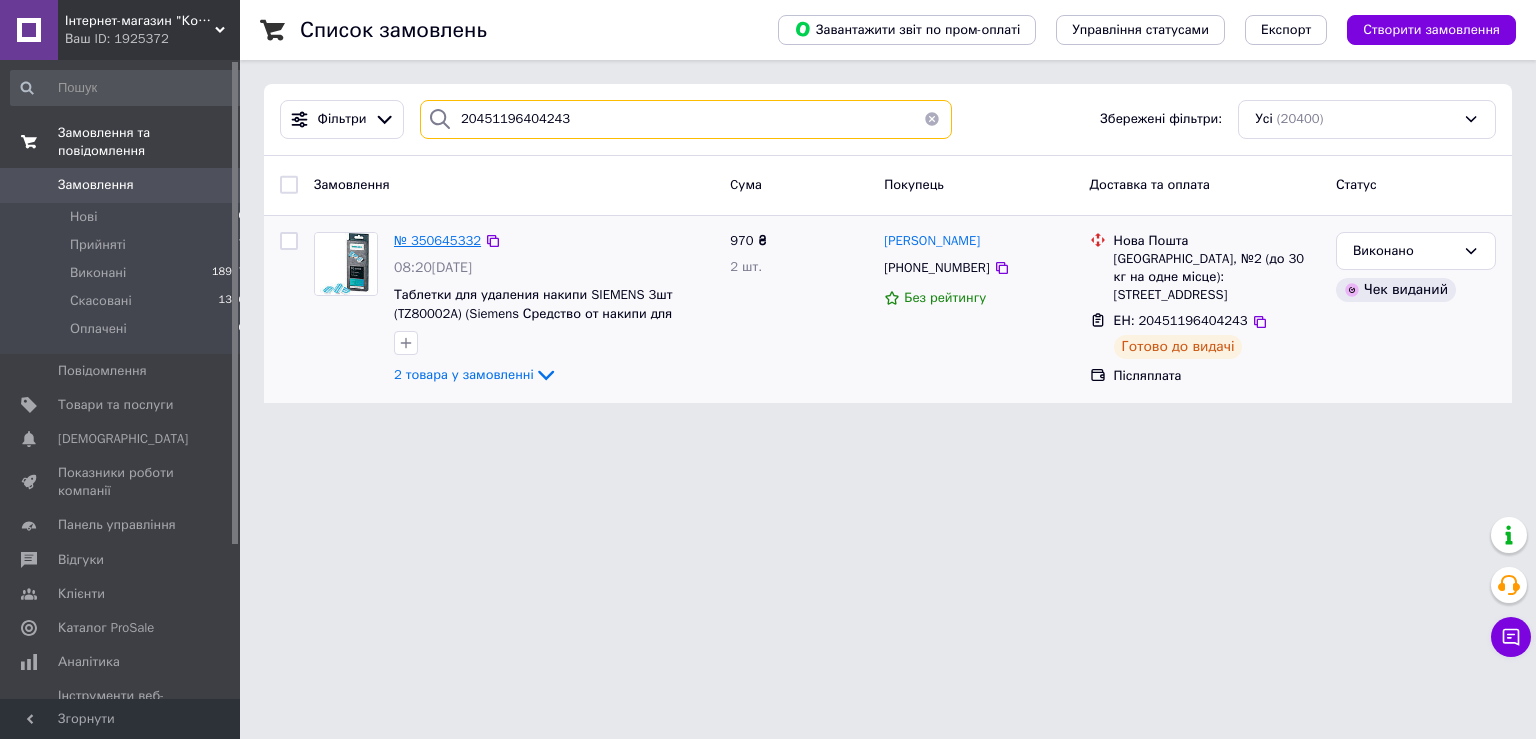 type on "20451196404243" 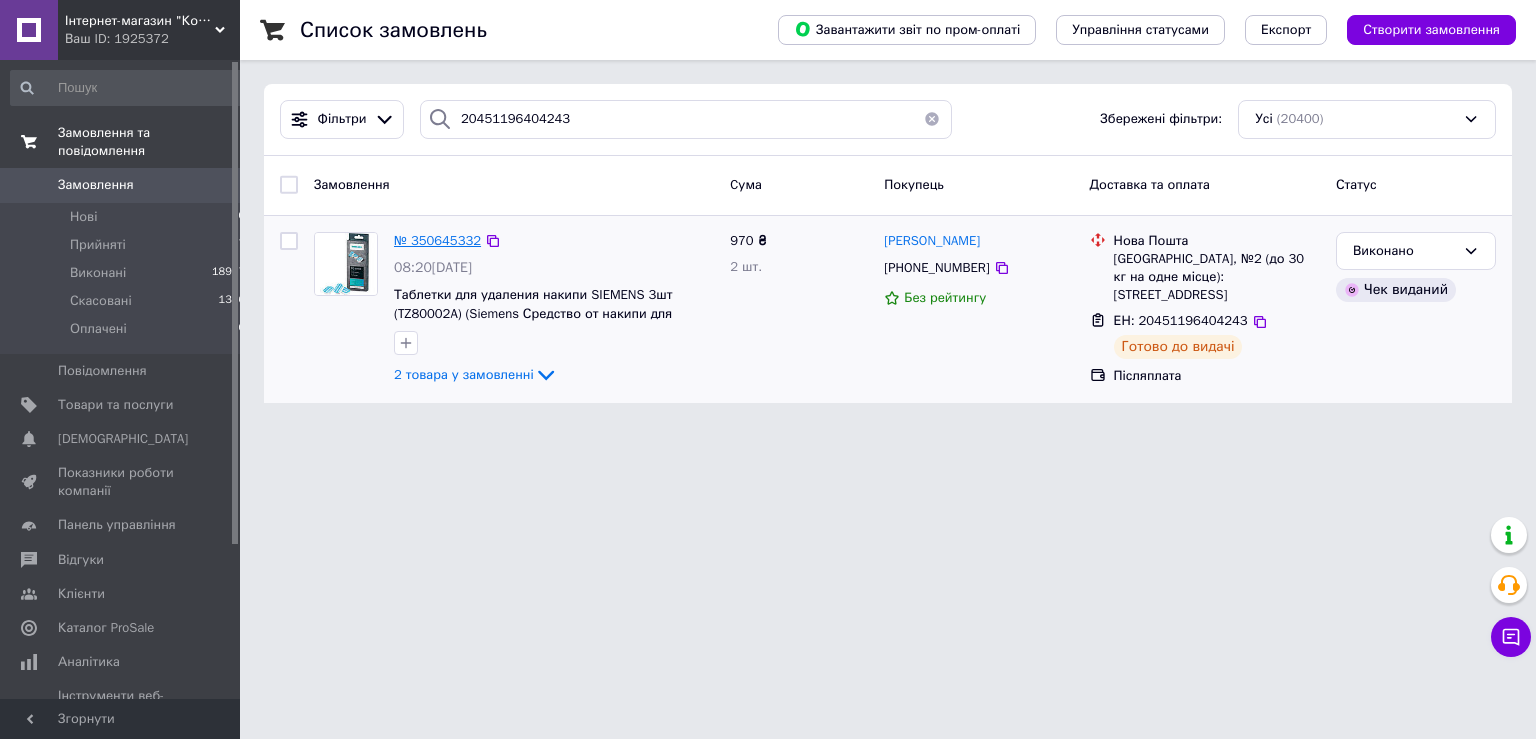 click on "№ 350645332" at bounding box center [437, 240] 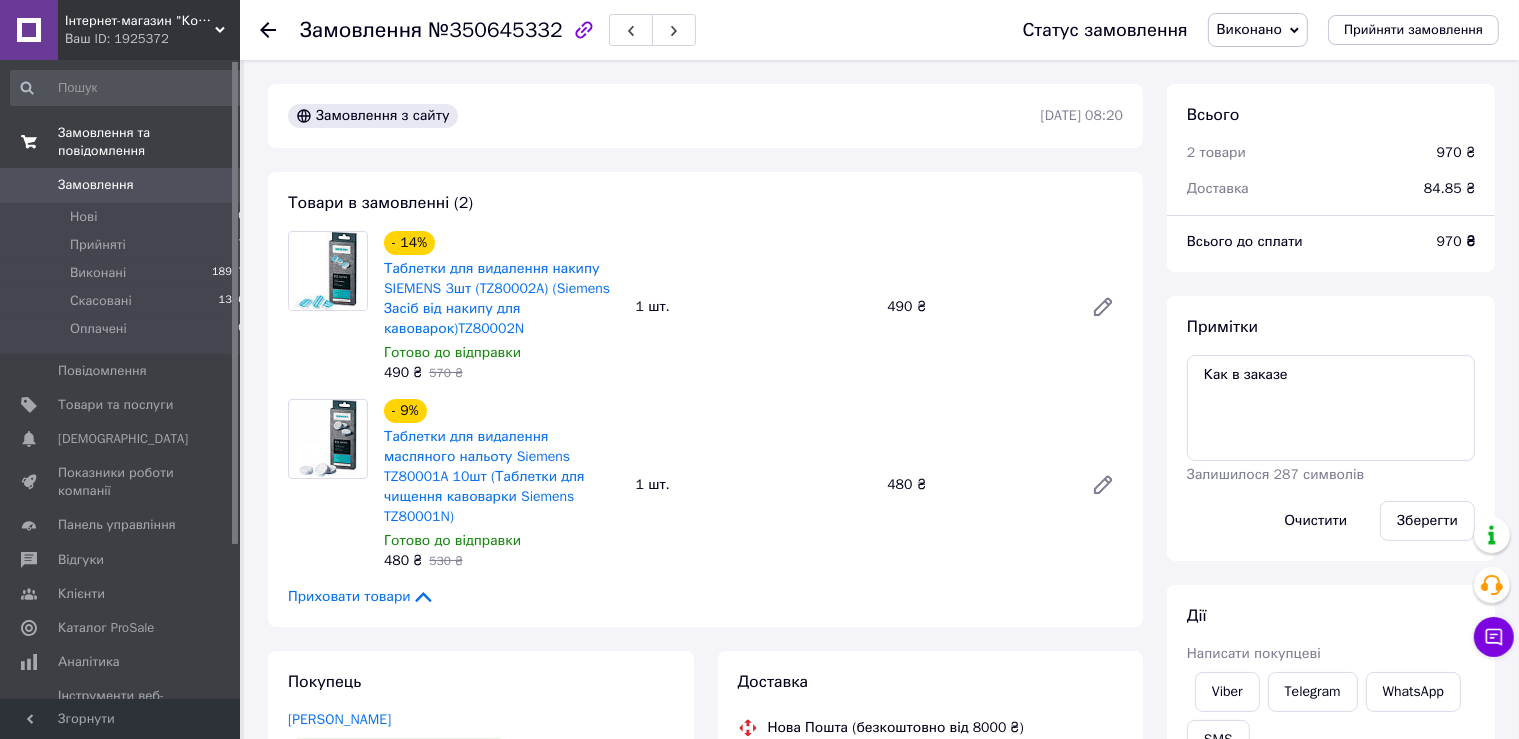 scroll, scrollTop: 528, scrollLeft: 0, axis: vertical 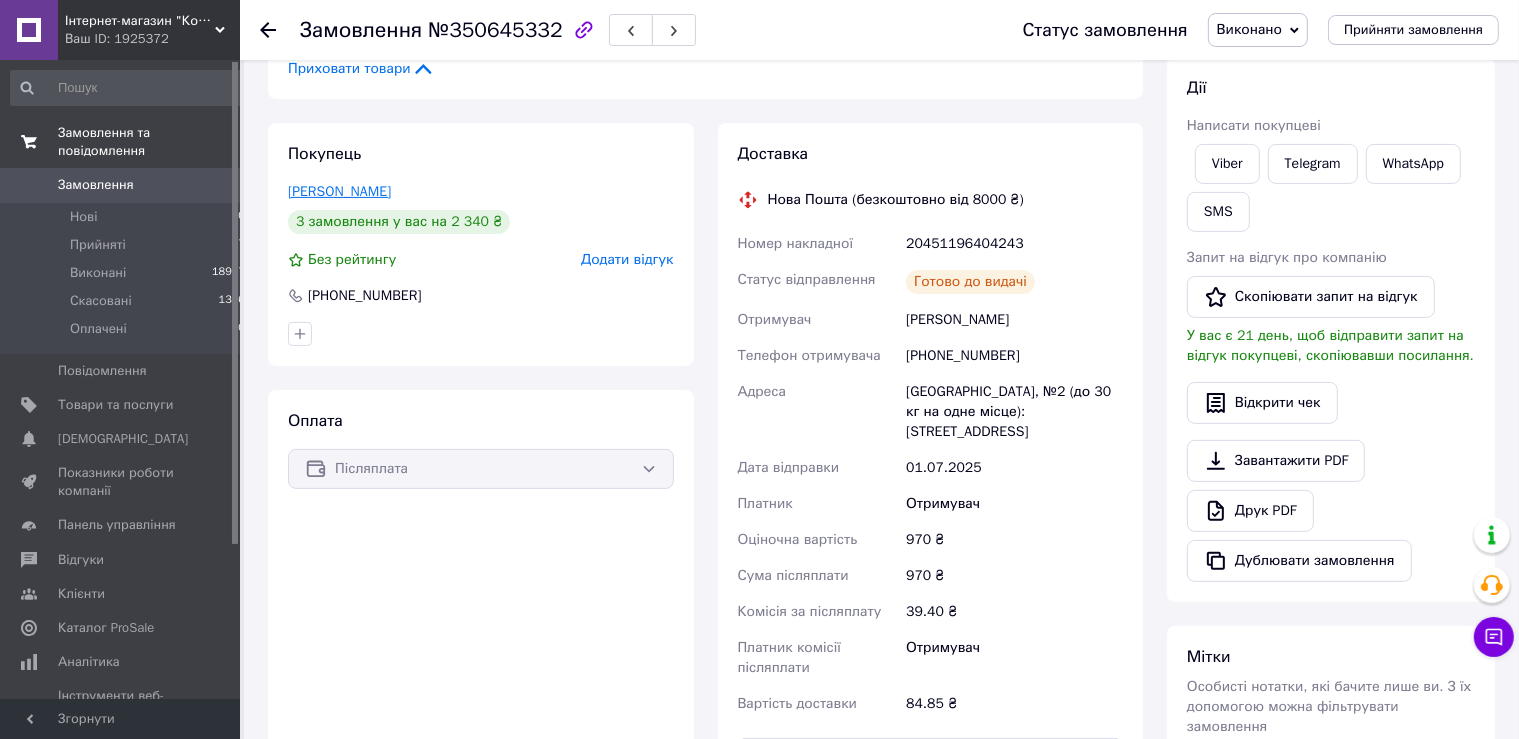click on "Рій Ірина" at bounding box center [339, 191] 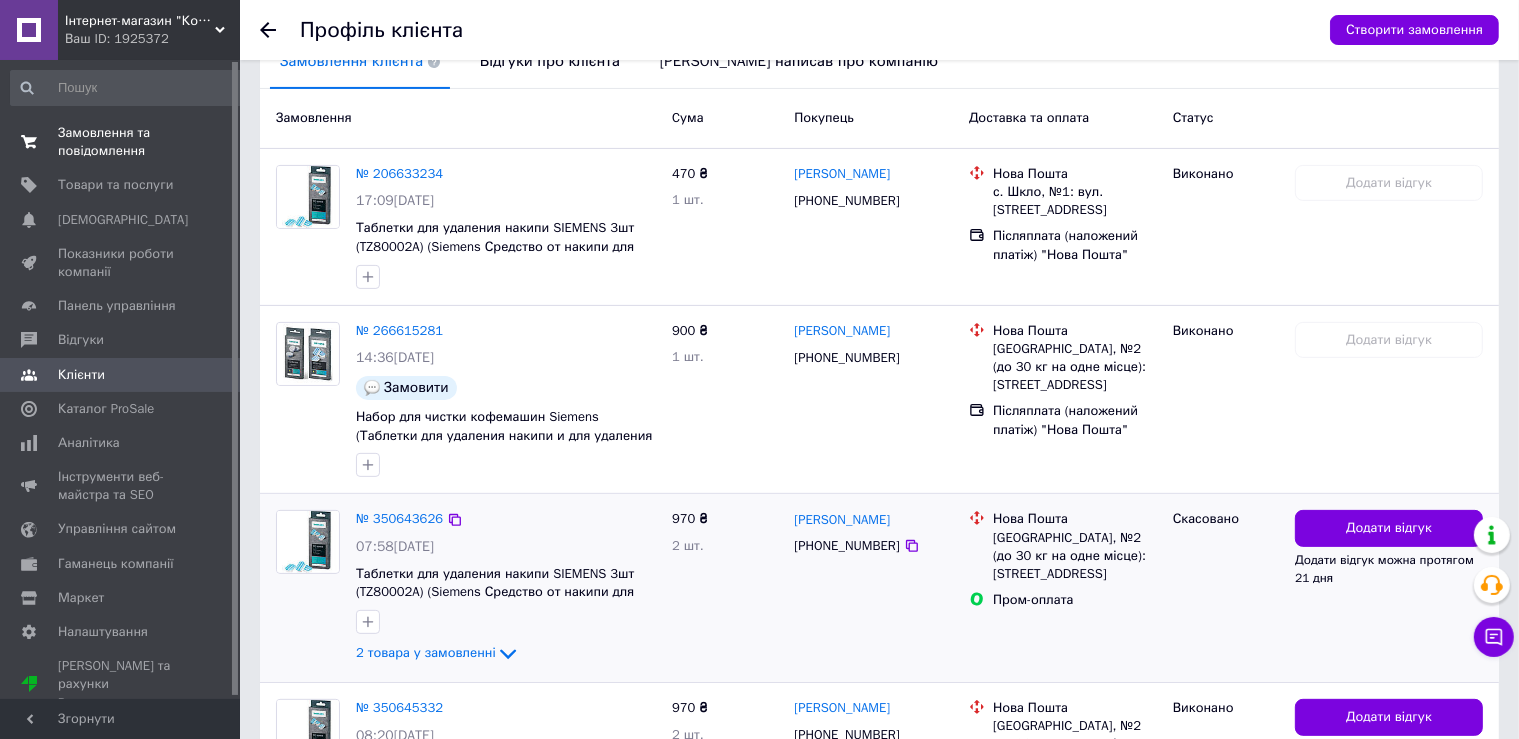 scroll, scrollTop: 620, scrollLeft: 0, axis: vertical 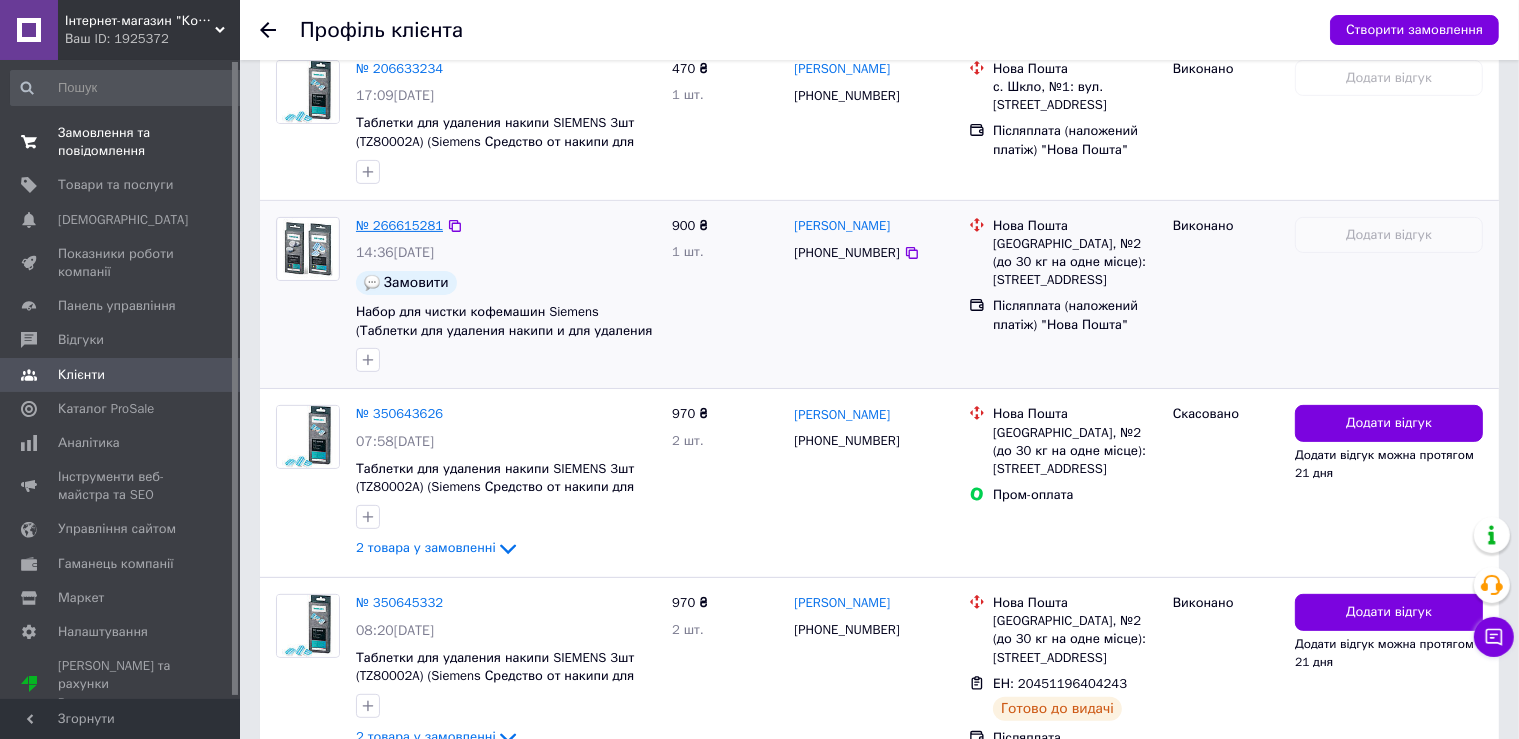 click on "№ 266615281" at bounding box center (399, 225) 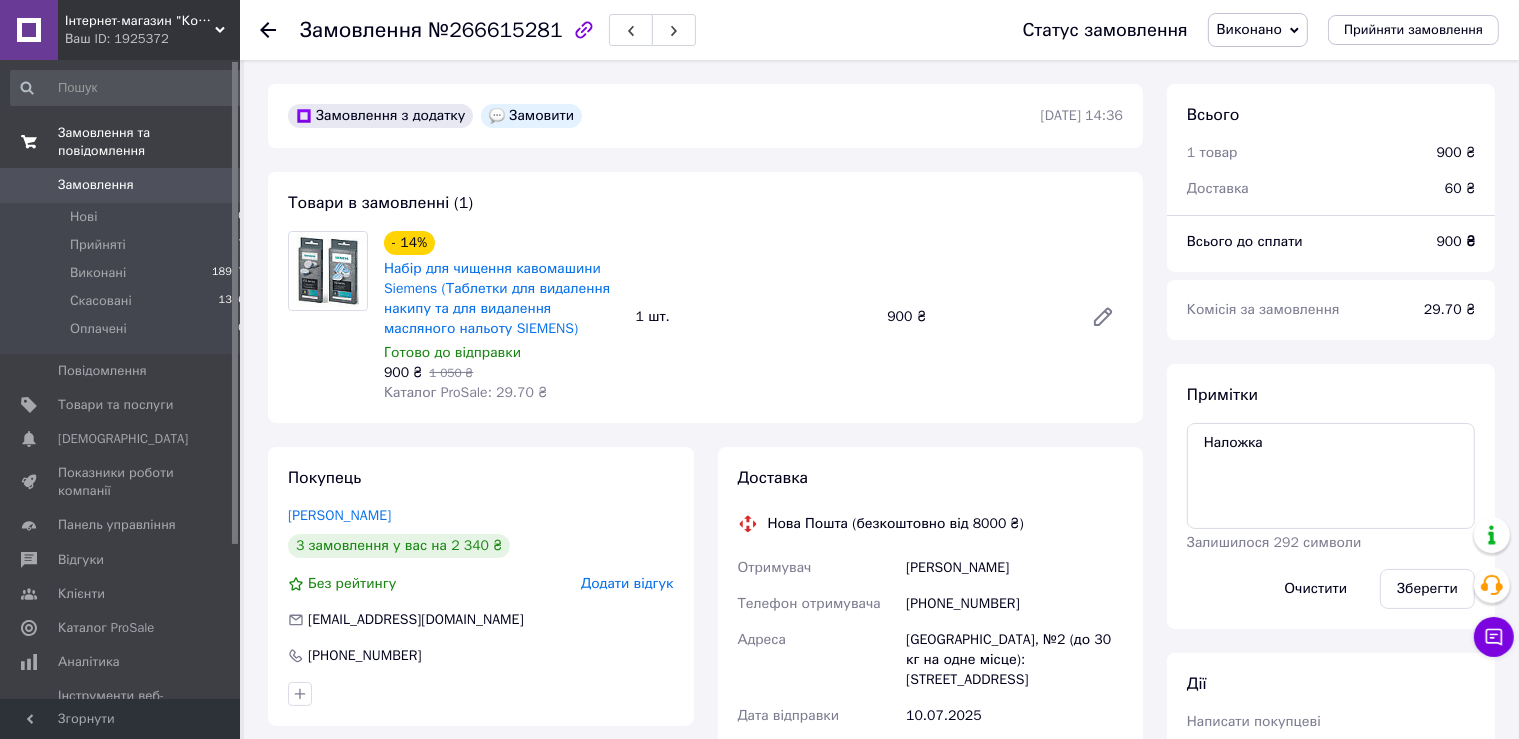 scroll, scrollTop: 105, scrollLeft: 0, axis: vertical 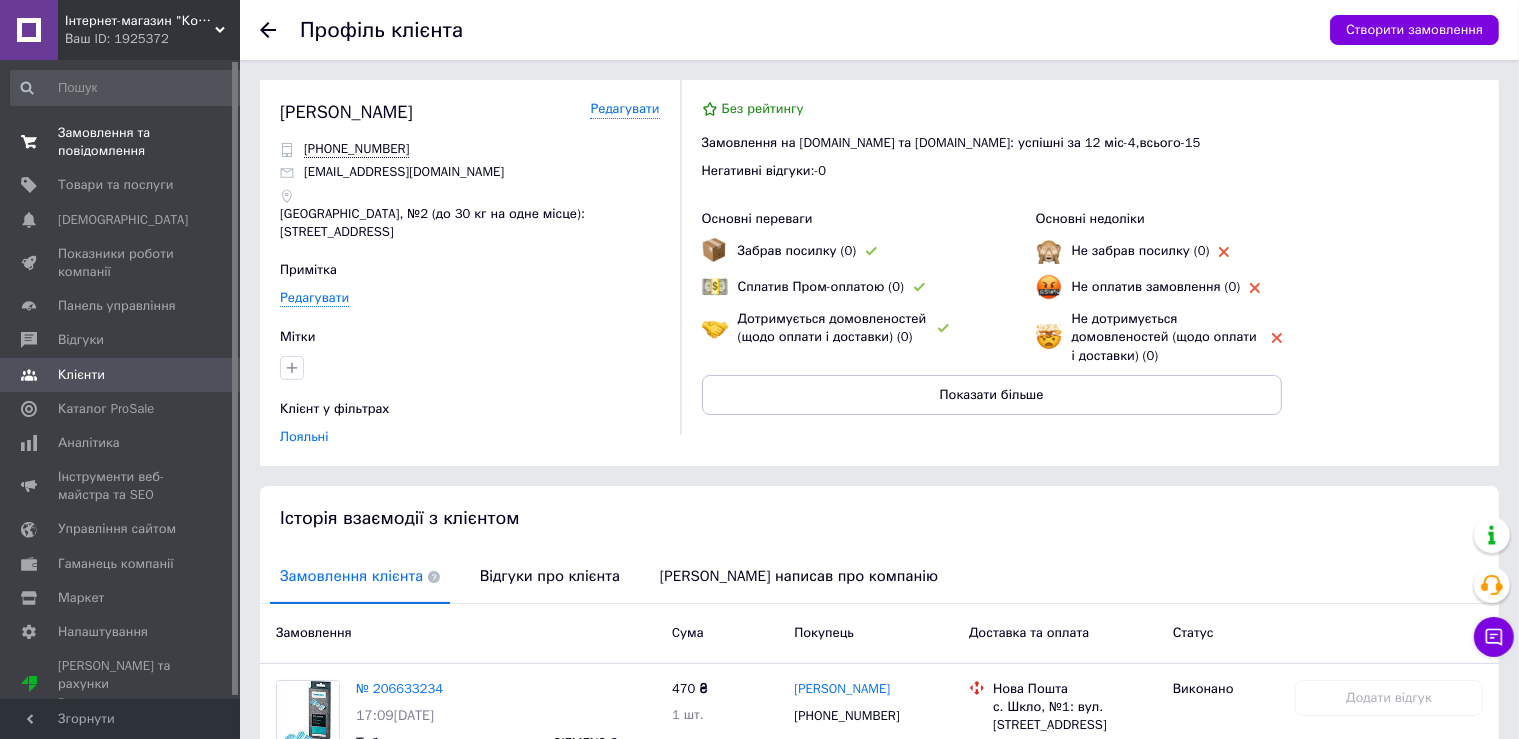 click on "Замовлення та повідомлення" at bounding box center [121, 142] 